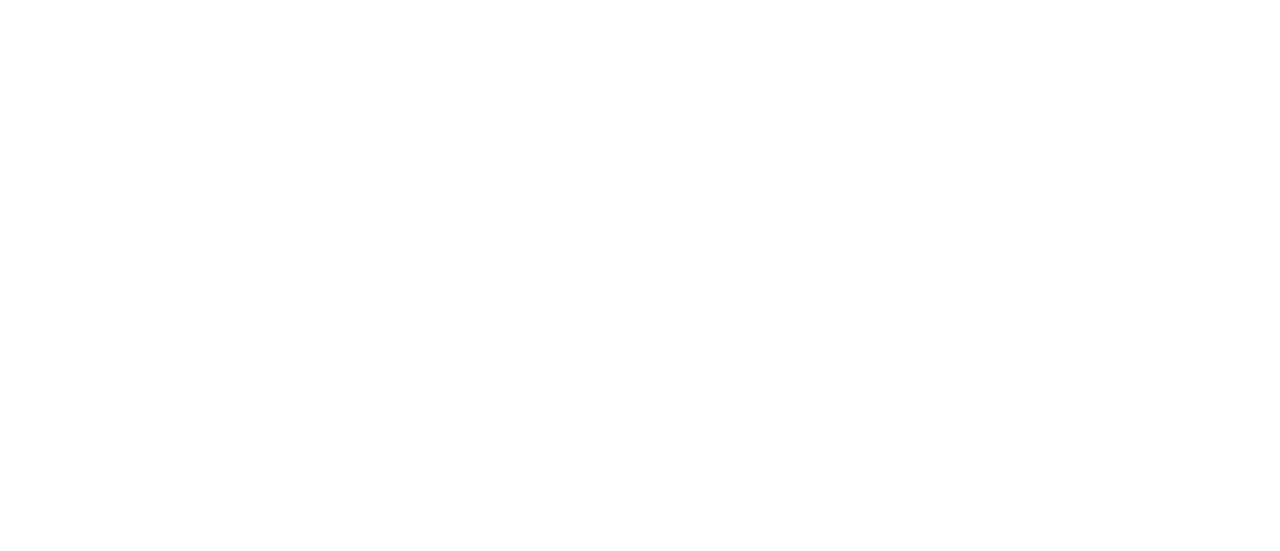 scroll, scrollTop: 0, scrollLeft: 0, axis: both 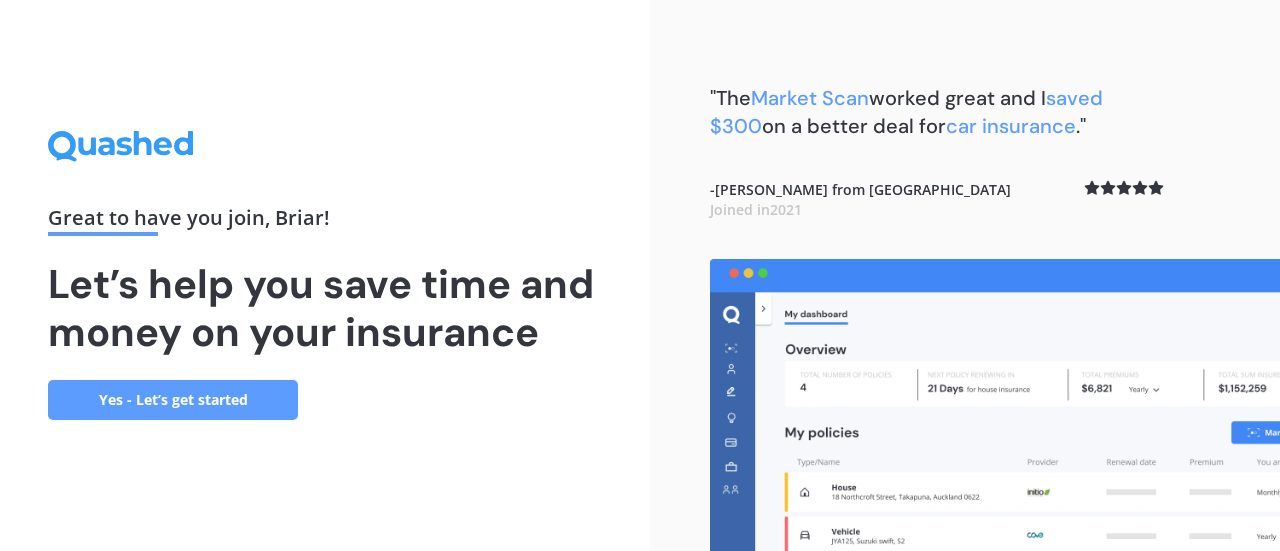 click on "Yes - Let’s get started" at bounding box center (173, 400) 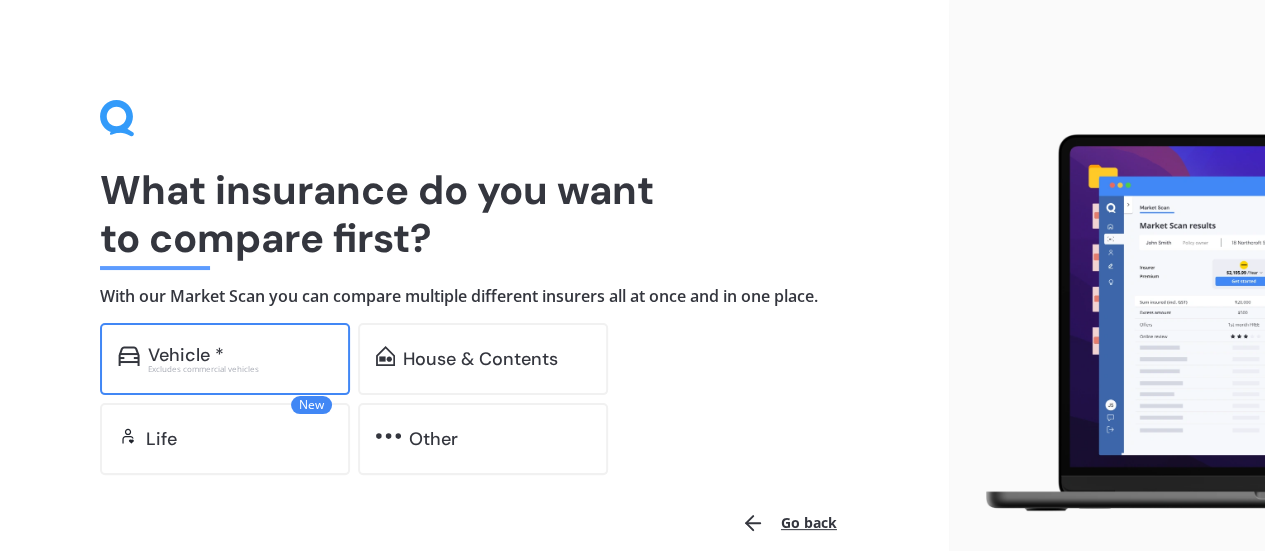 click on "Excludes commercial vehicles" at bounding box center [240, 369] 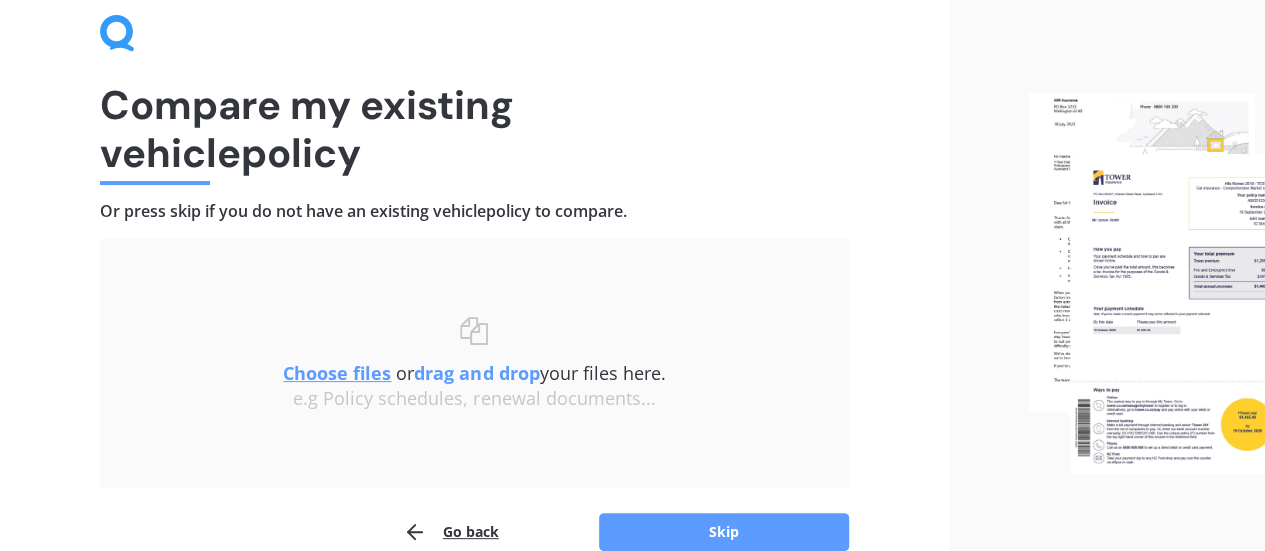 scroll, scrollTop: 185, scrollLeft: 0, axis: vertical 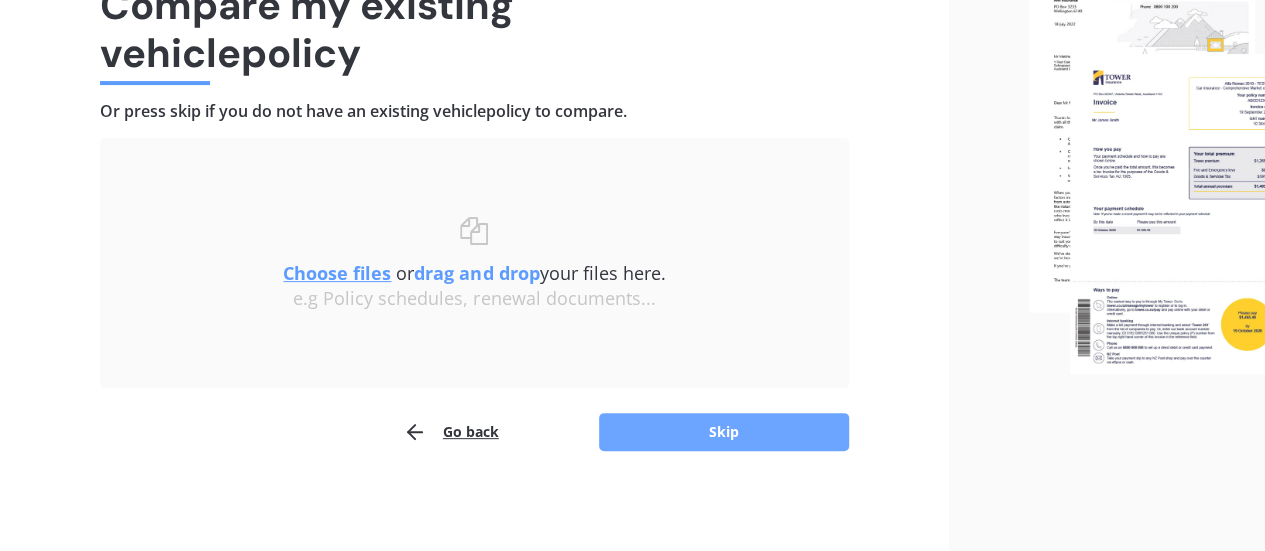 click on "Skip" at bounding box center (724, 432) 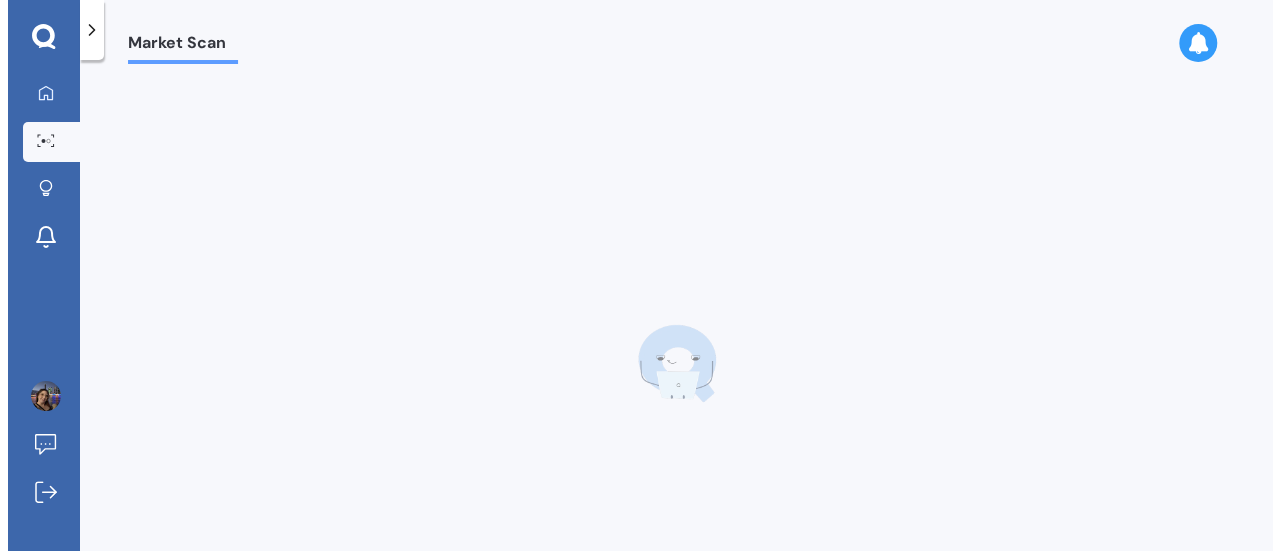 scroll, scrollTop: 0, scrollLeft: 0, axis: both 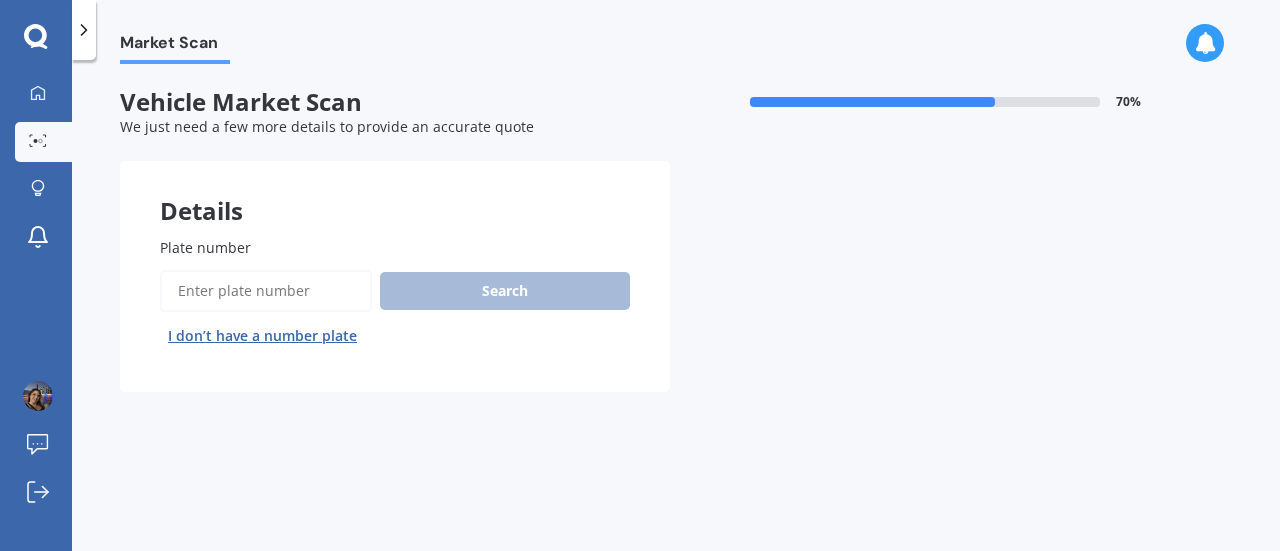click on "Plate number" at bounding box center [205, 247] 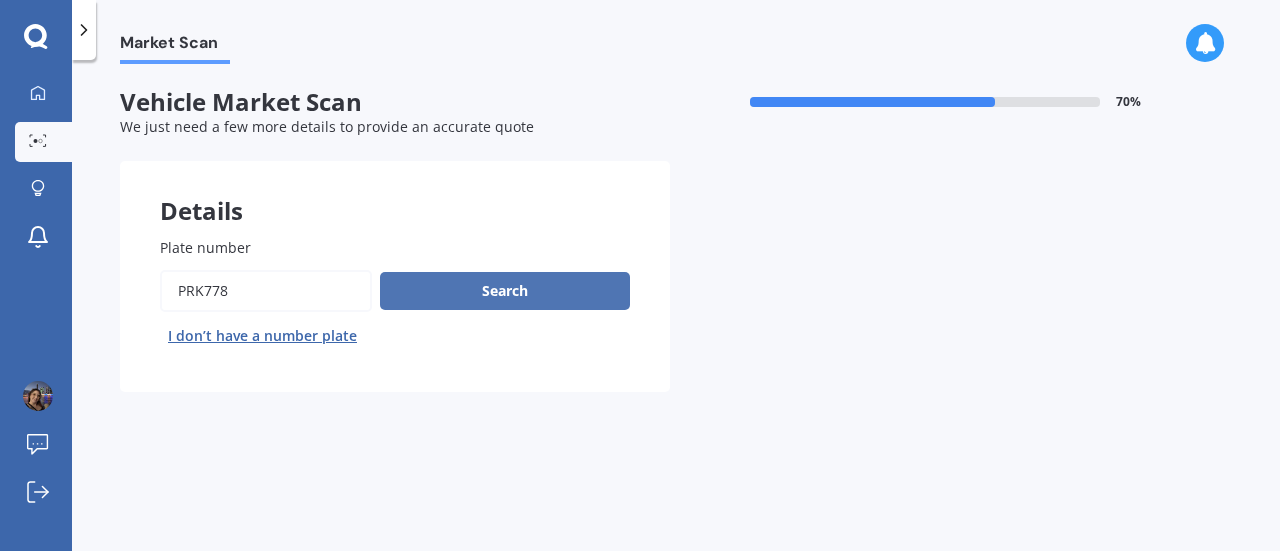 type on "prk778" 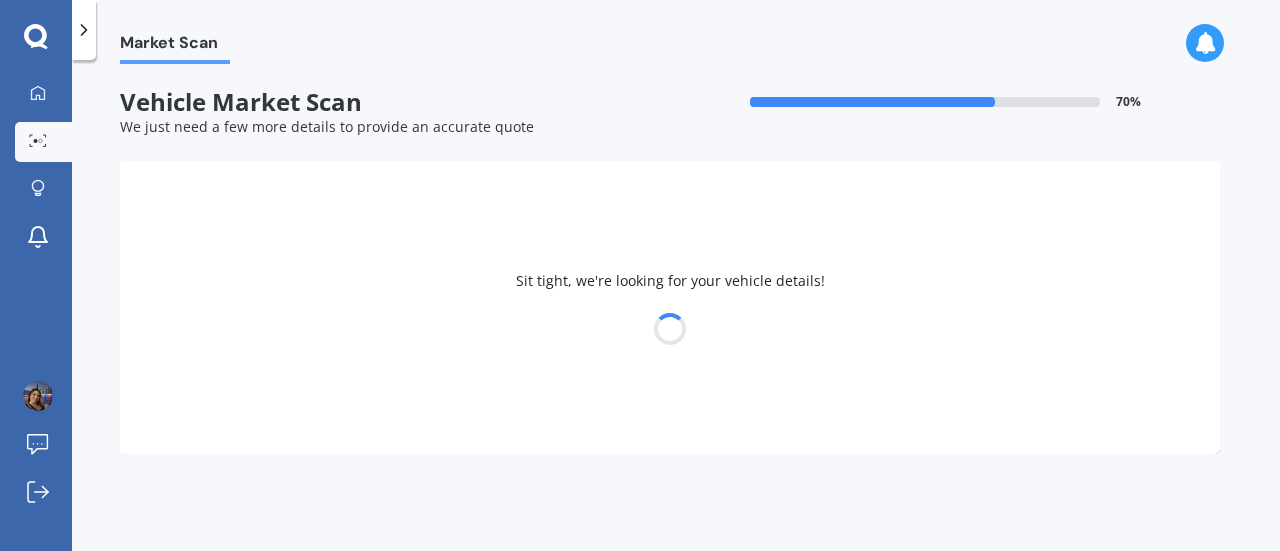 select on "HONDA" 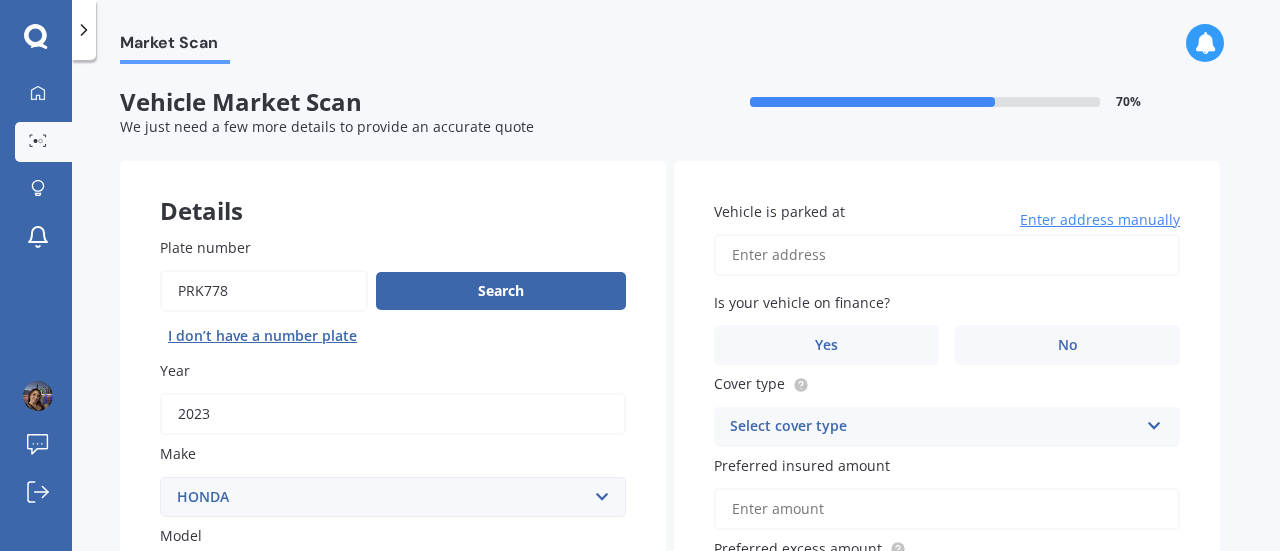 click on "Vehicle is parked at" at bounding box center (947, 255) 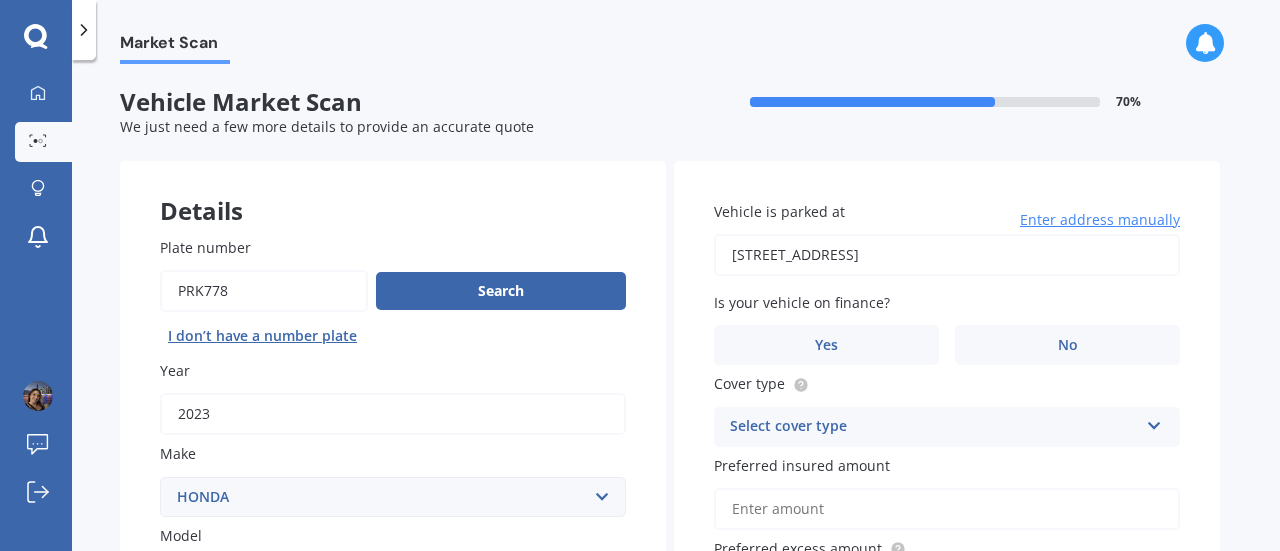 type on "[STREET_ADDRESS]" 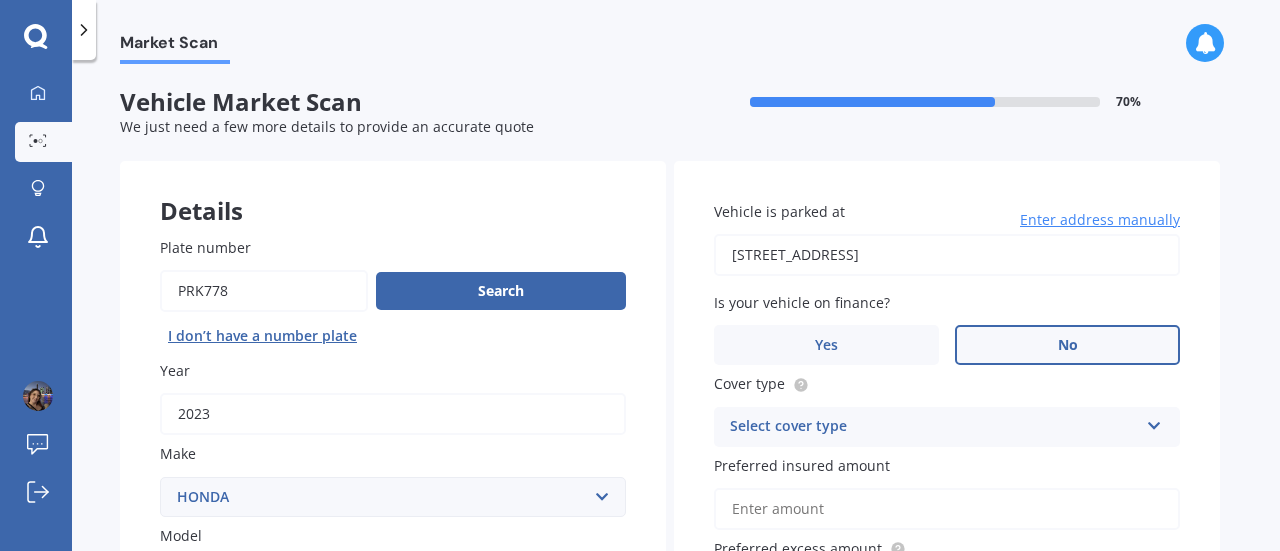 click on "No" at bounding box center (1067, 345) 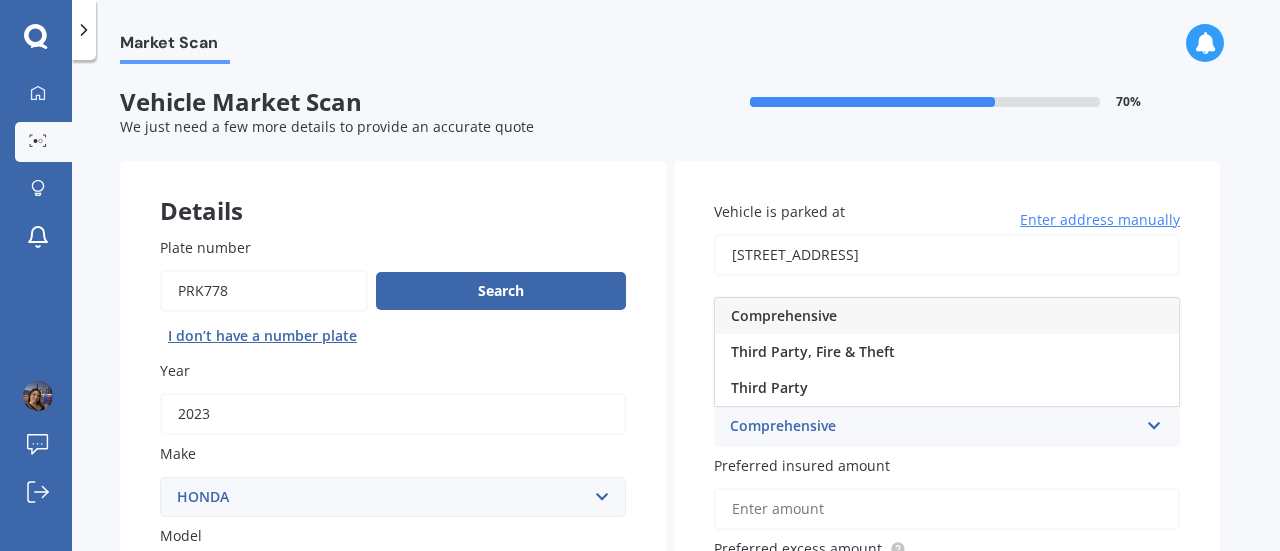 click on "Comprehensive" at bounding box center [784, 315] 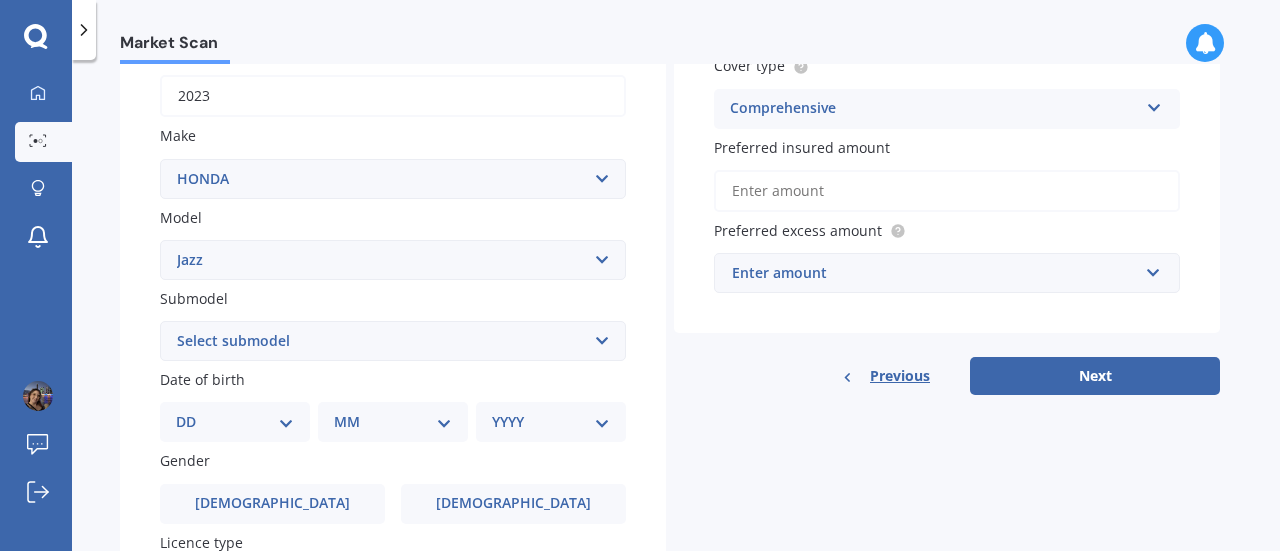 scroll, scrollTop: 320, scrollLeft: 0, axis: vertical 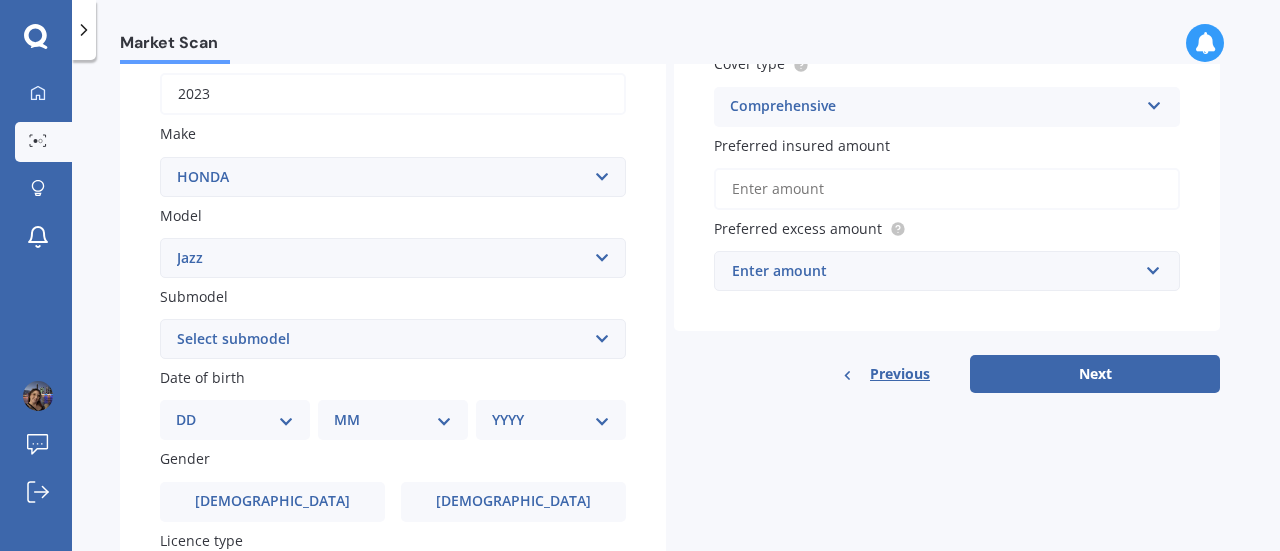 click on "Select submodel (all other) 1.3 1.5 Sports Crosstar 1.5P Hatchback RS S" at bounding box center (393, 339) 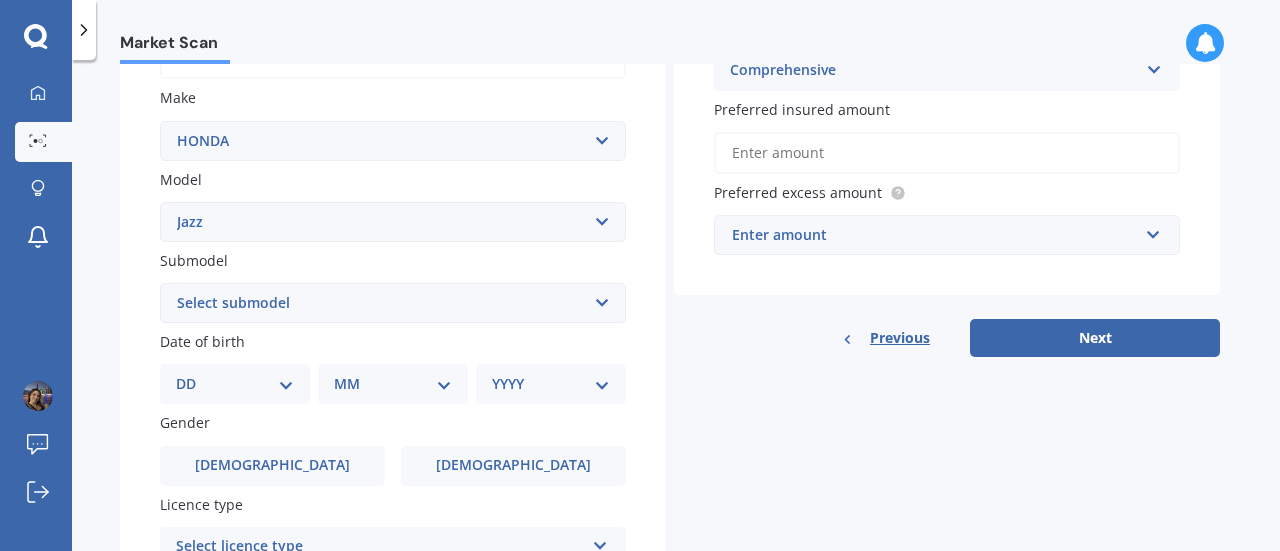 scroll, scrollTop: 357, scrollLeft: 0, axis: vertical 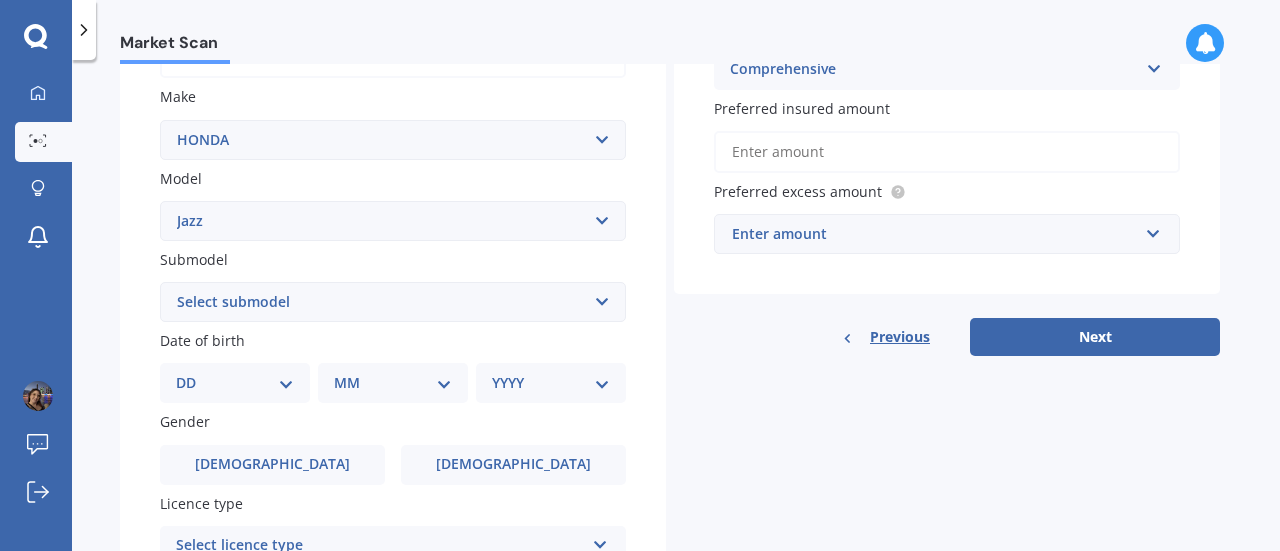 click on "Submodel" at bounding box center [389, 259] 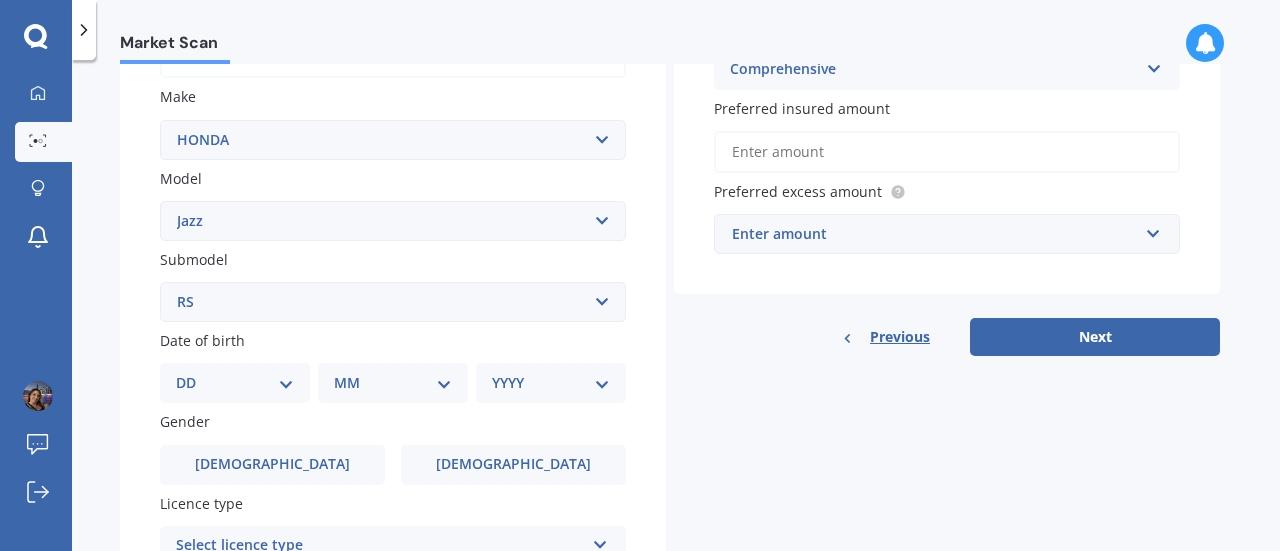 click on "Select submodel (all other) 1.3 1.5 Sports Crosstar 1.5P Hatchback RS S" at bounding box center (393, 302) 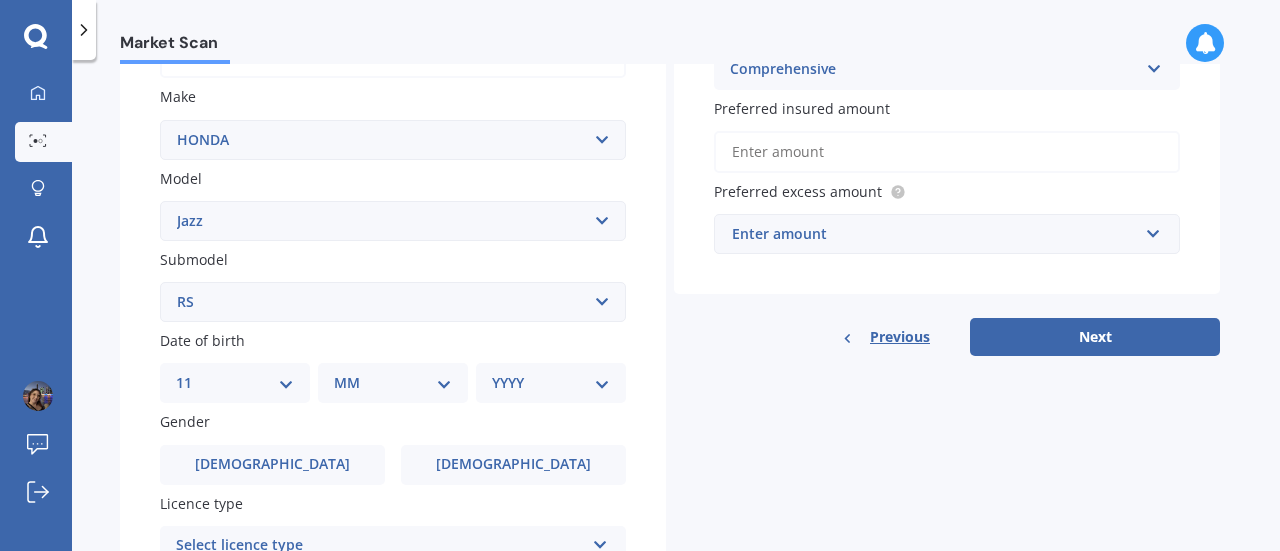 click on "DD 01 02 03 04 05 06 07 08 09 10 11 12 13 14 15 16 17 18 19 20 21 22 23 24 25 26 27 28 29 30 31" at bounding box center (235, 383) 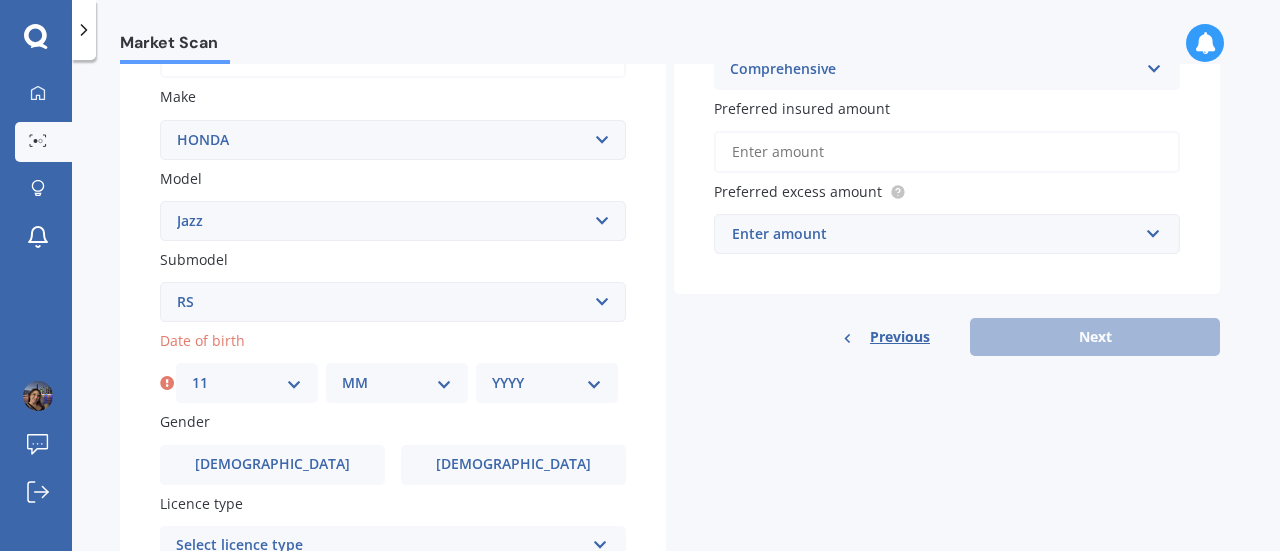 click on "MM 01 02 03 04 05 06 07 08 09 10 11 12" at bounding box center (397, 383) 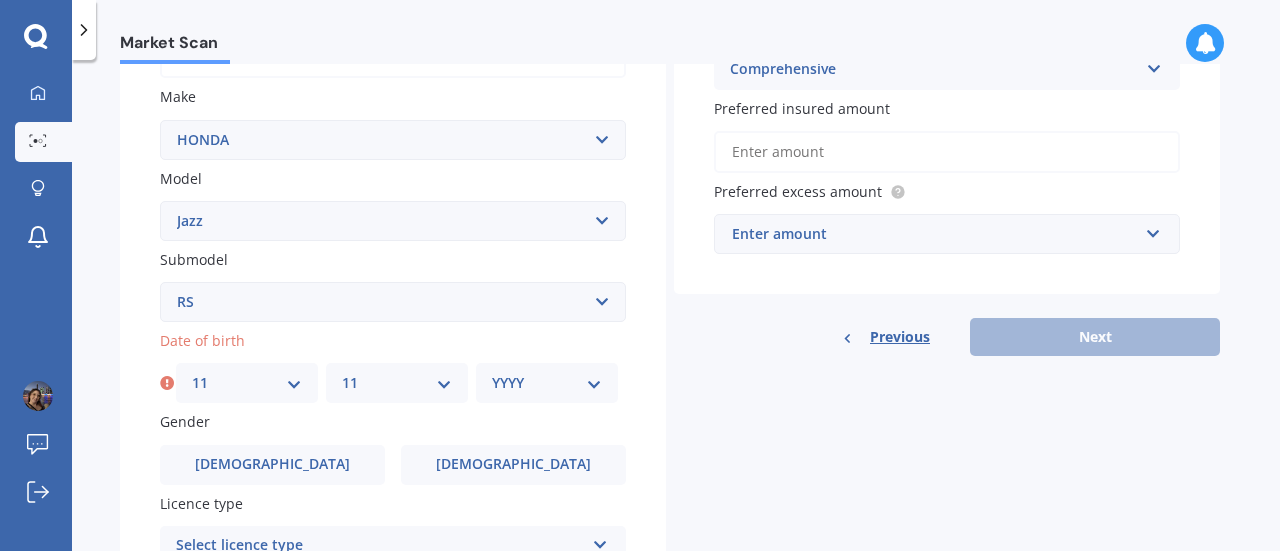 click on "MM 01 02 03 04 05 06 07 08 09 10 11 12" at bounding box center (397, 383) 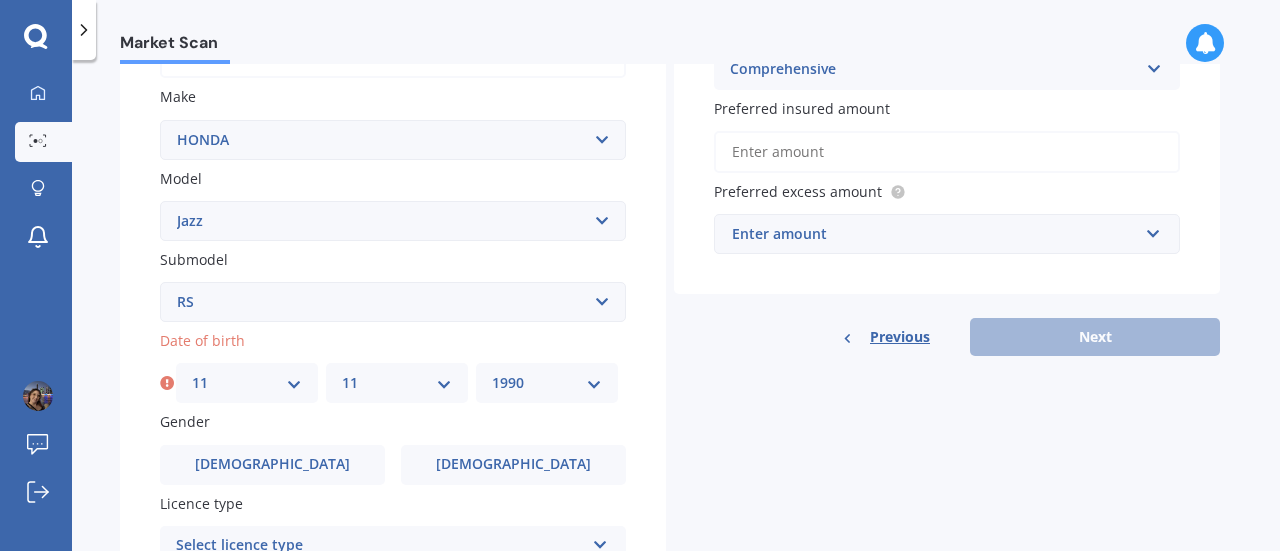 click on "YYYY 2025 2024 2023 2022 2021 2020 2019 2018 2017 2016 2015 2014 2013 2012 2011 2010 2009 2008 2007 2006 2005 2004 2003 2002 2001 2000 1999 1998 1997 1996 1995 1994 1993 1992 1991 1990 1989 1988 1987 1986 1985 1984 1983 1982 1981 1980 1979 1978 1977 1976 1975 1974 1973 1972 1971 1970 1969 1968 1967 1966 1965 1964 1963 1962 1961 1960 1959 1958 1957 1956 1955 1954 1953 1952 1951 1950 1949 1948 1947 1946 1945 1944 1943 1942 1941 1940 1939 1938 1937 1936 1935 1934 1933 1932 1931 1930 1929 1928 1927 1926" at bounding box center [547, 383] 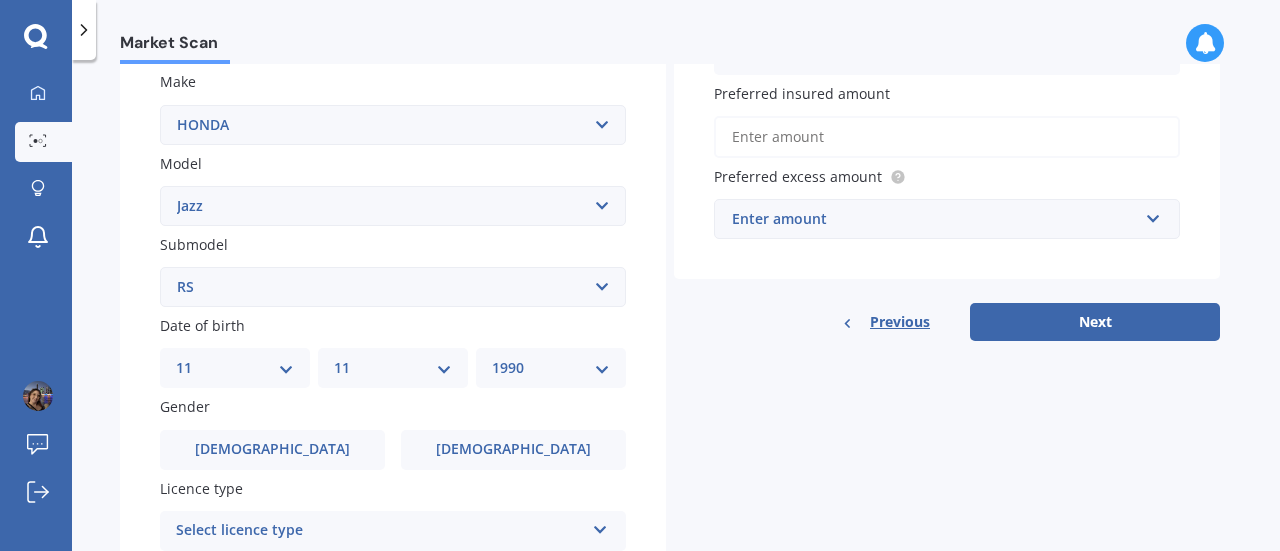 scroll, scrollTop: 373, scrollLeft: 0, axis: vertical 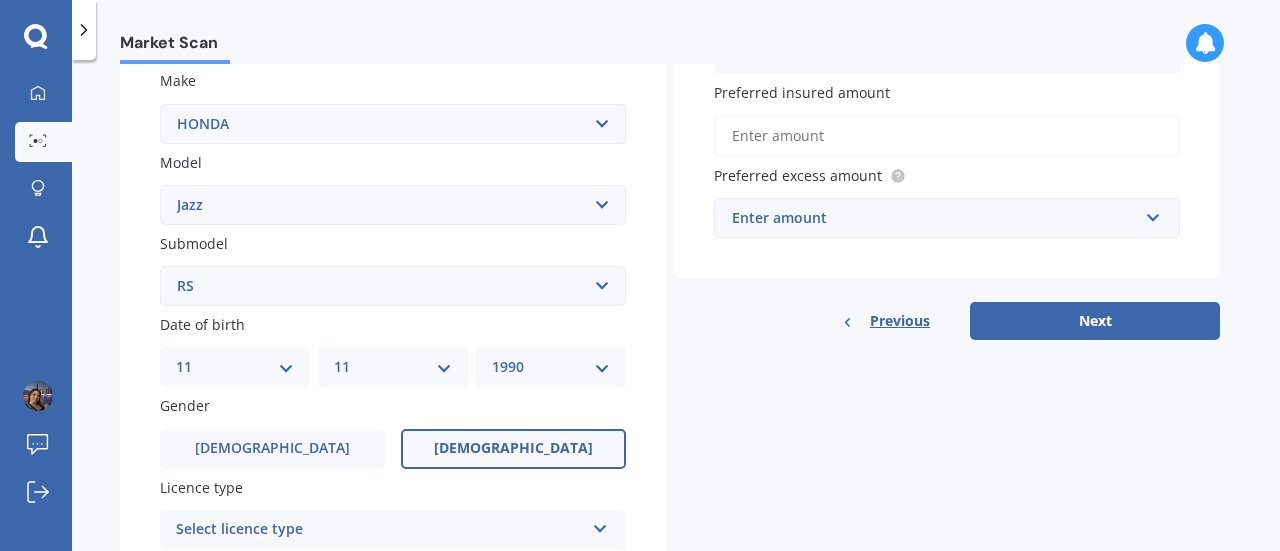 click on "[DEMOGRAPHIC_DATA]" at bounding box center (513, 448) 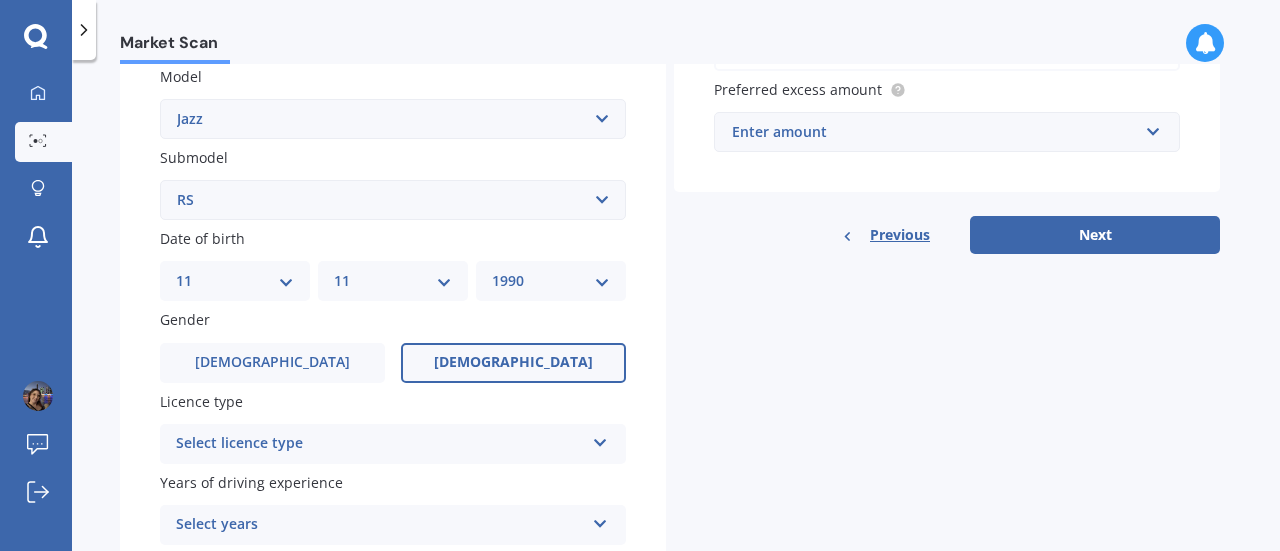 scroll, scrollTop: 462, scrollLeft: 0, axis: vertical 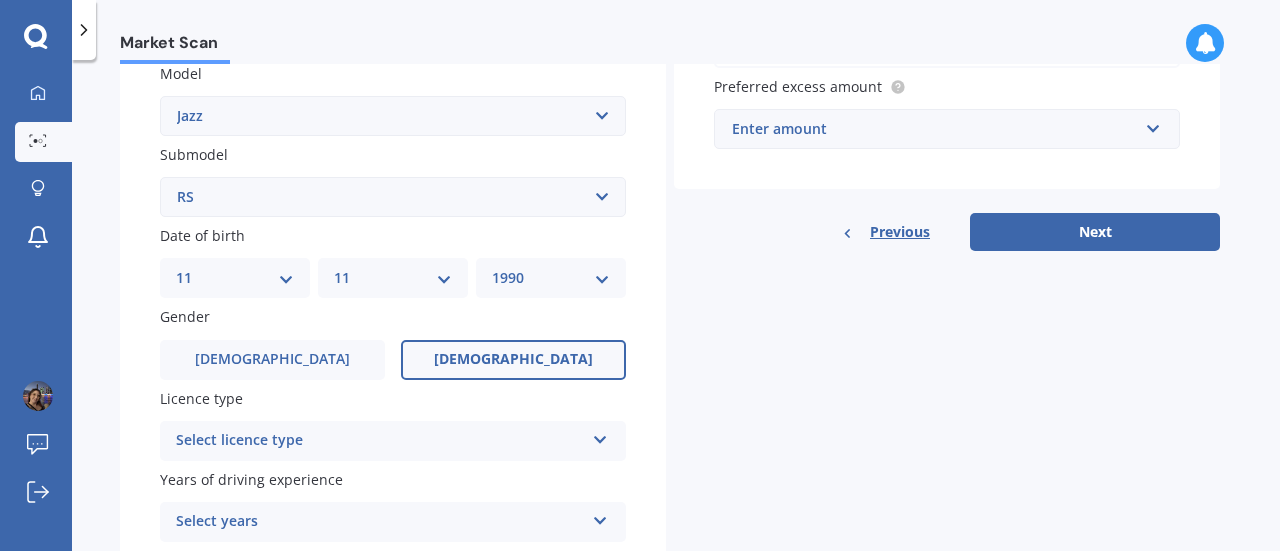 click on "Select licence type" at bounding box center (380, 441) 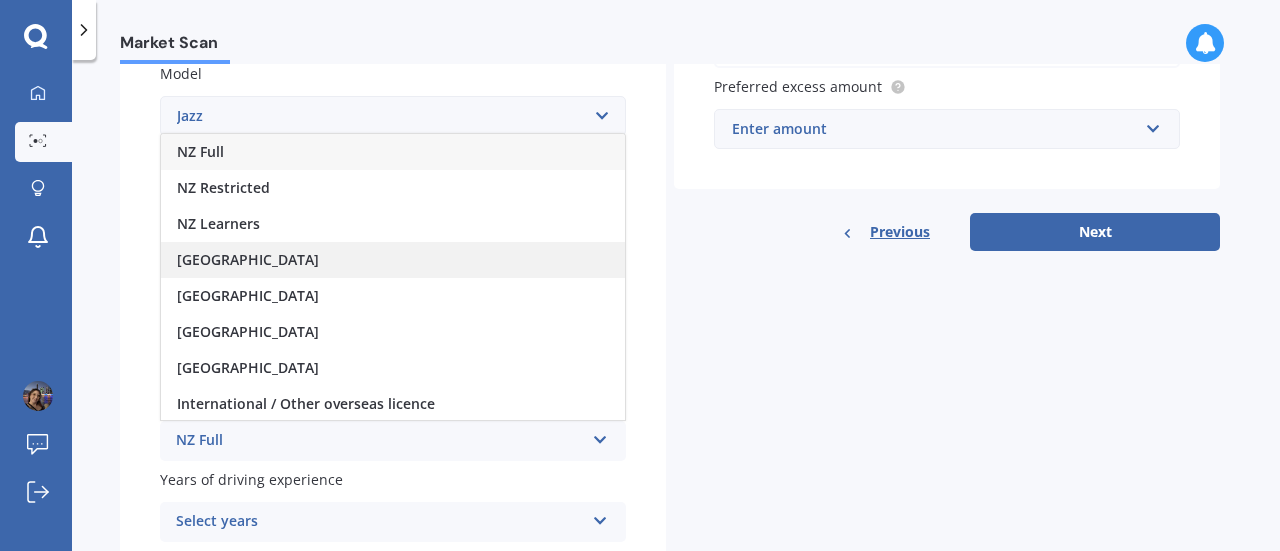 click on "[GEOGRAPHIC_DATA]" at bounding box center [248, 259] 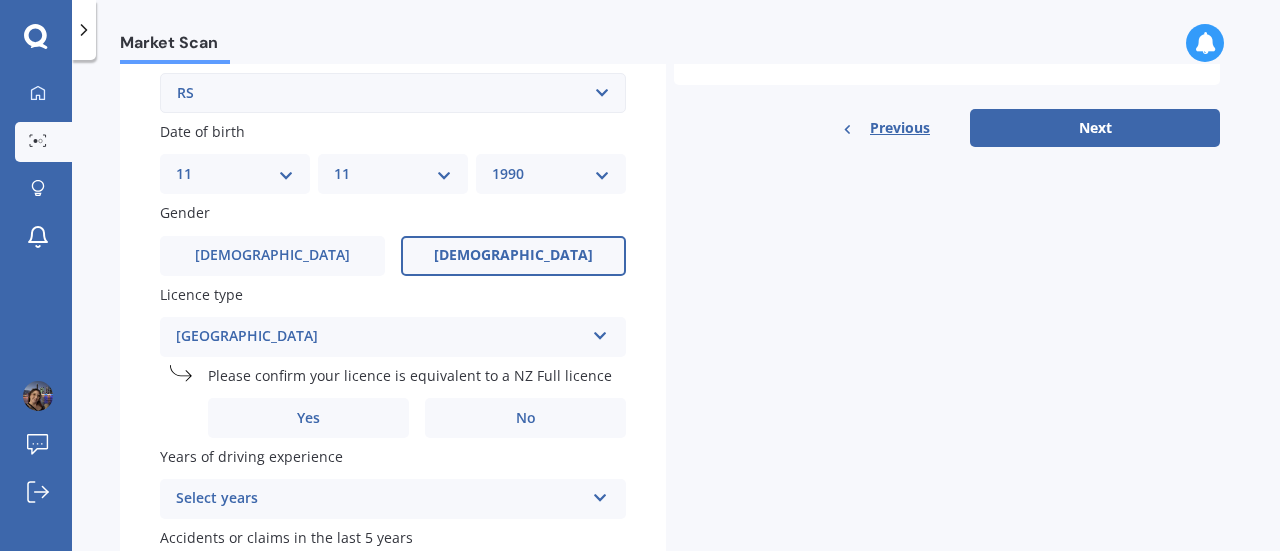 scroll, scrollTop: 576, scrollLeft: 0, axis: vertical 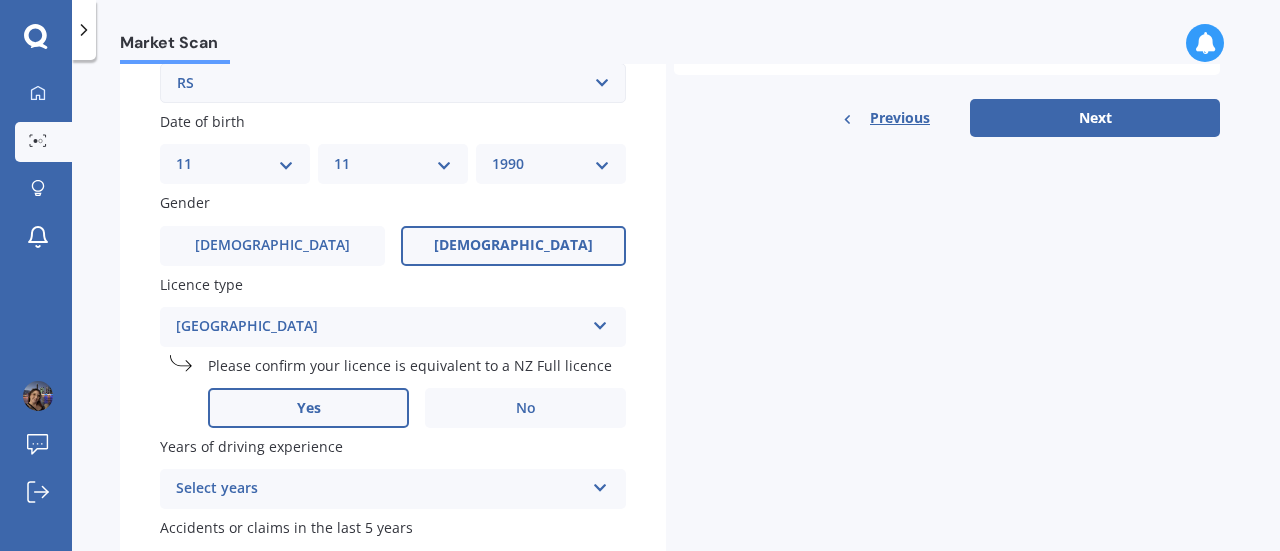 click on "Yes" at bounding box center (309, 408) 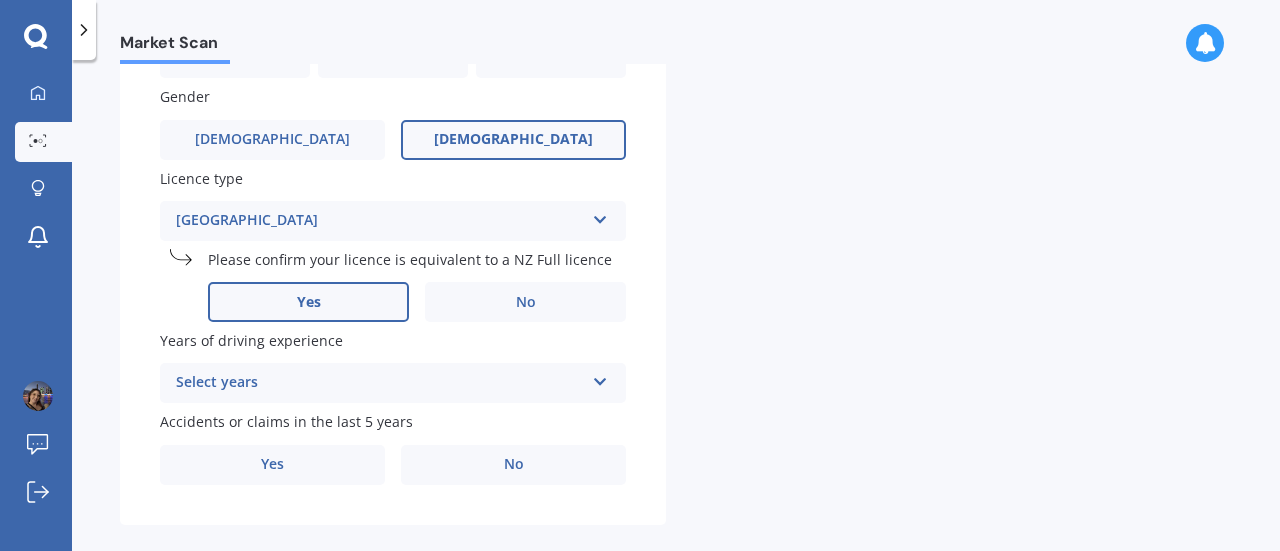 scroll, scrollTop: 683, scrollLeft: 0, axis: vertical 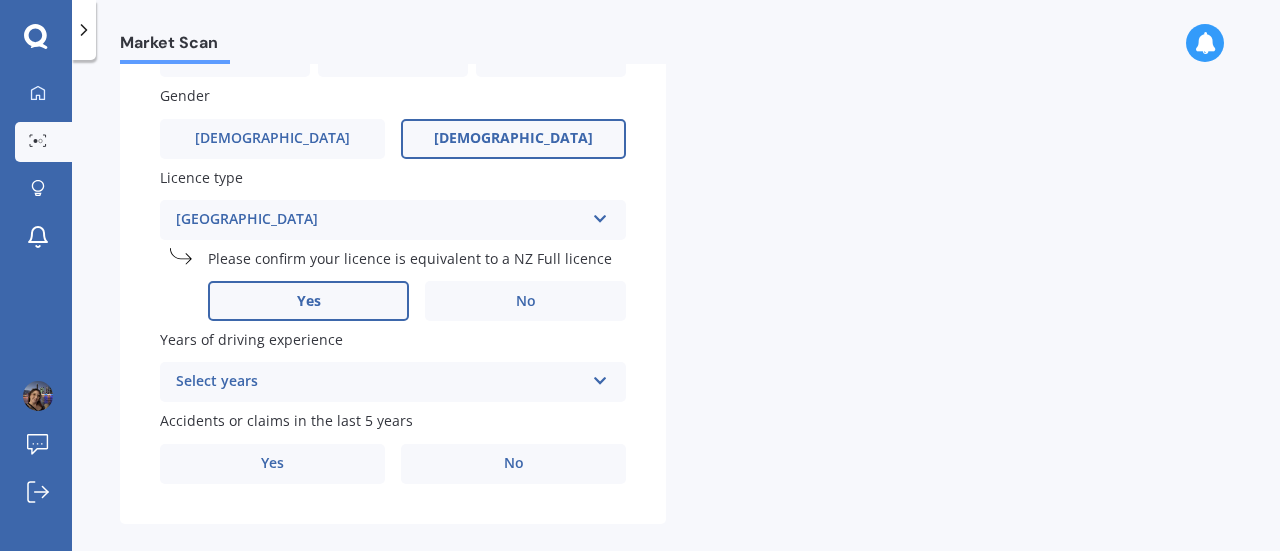 click on "Select years" at bounding box center [380, 382] 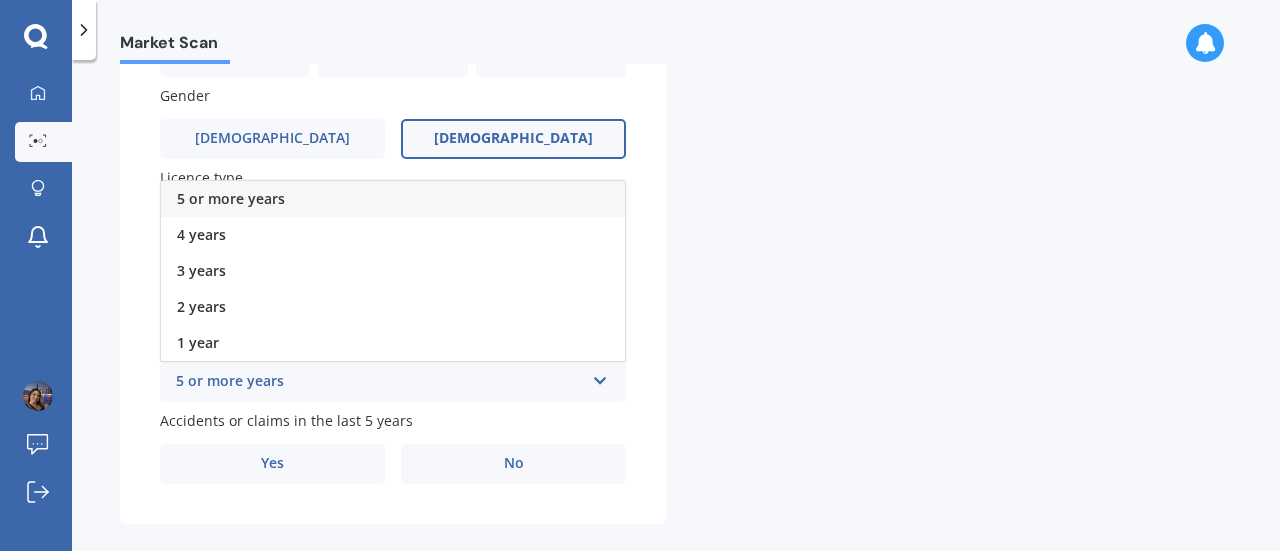 click on "5 or more years" at bounding box center (231, 198) 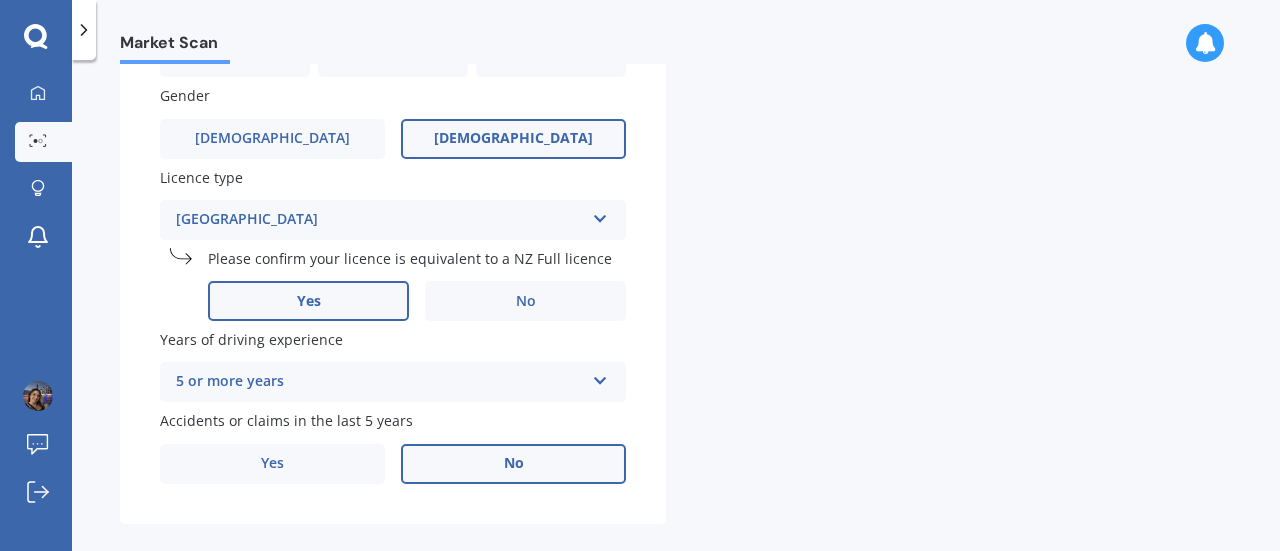 click on "No" at bounding box center (513, 464) 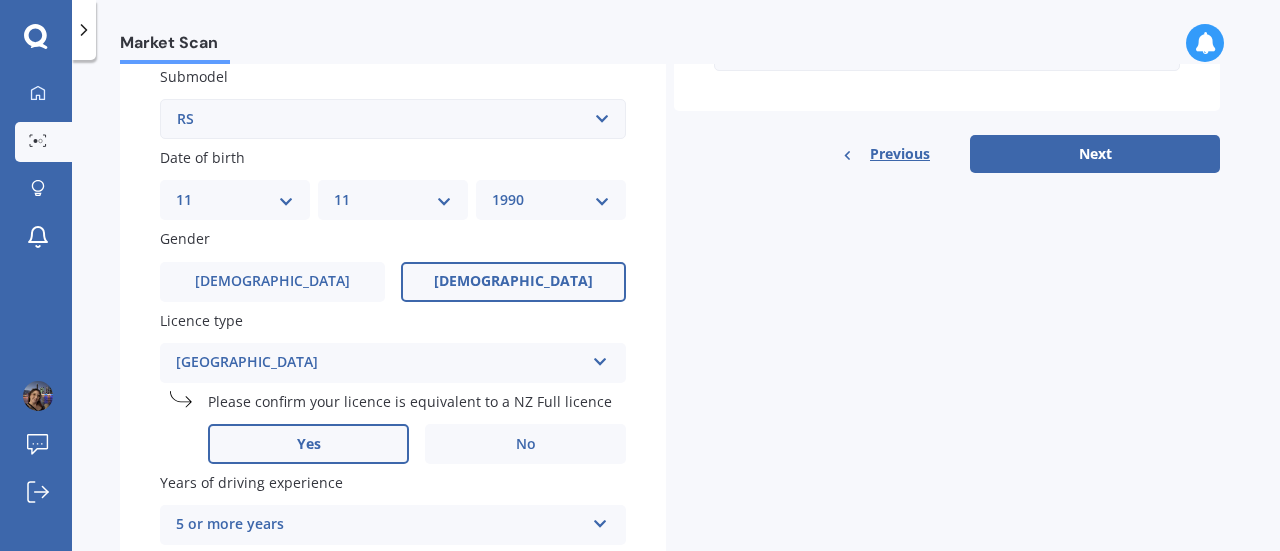 scroll, scrollTop: 526, scrollLeft: 0, axis: vertical 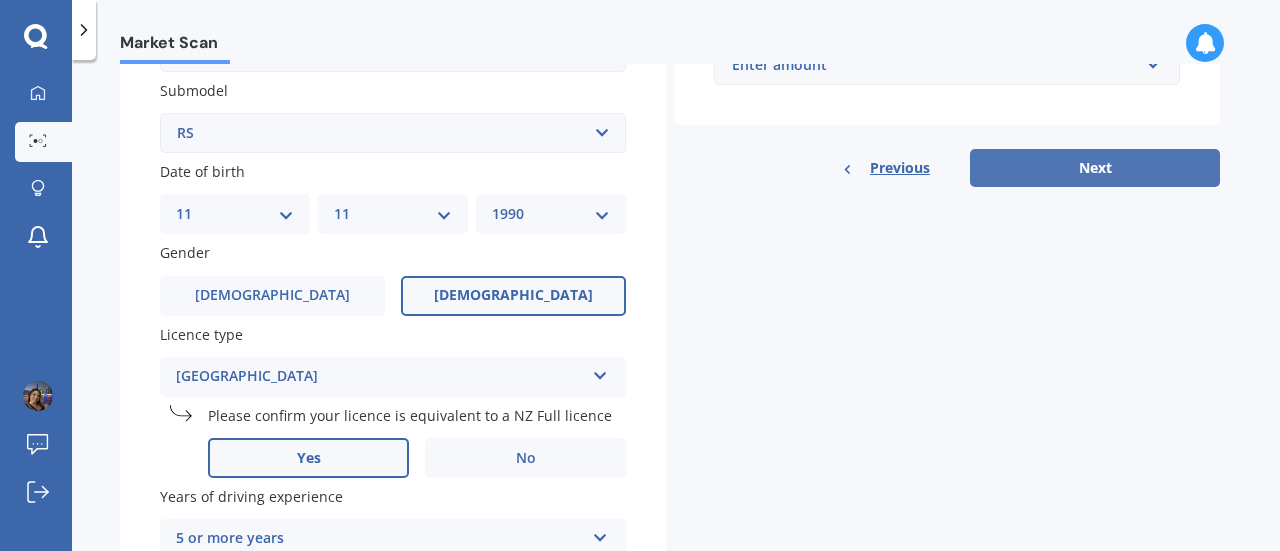 click on "Next" at bounding box center (1095, 168) 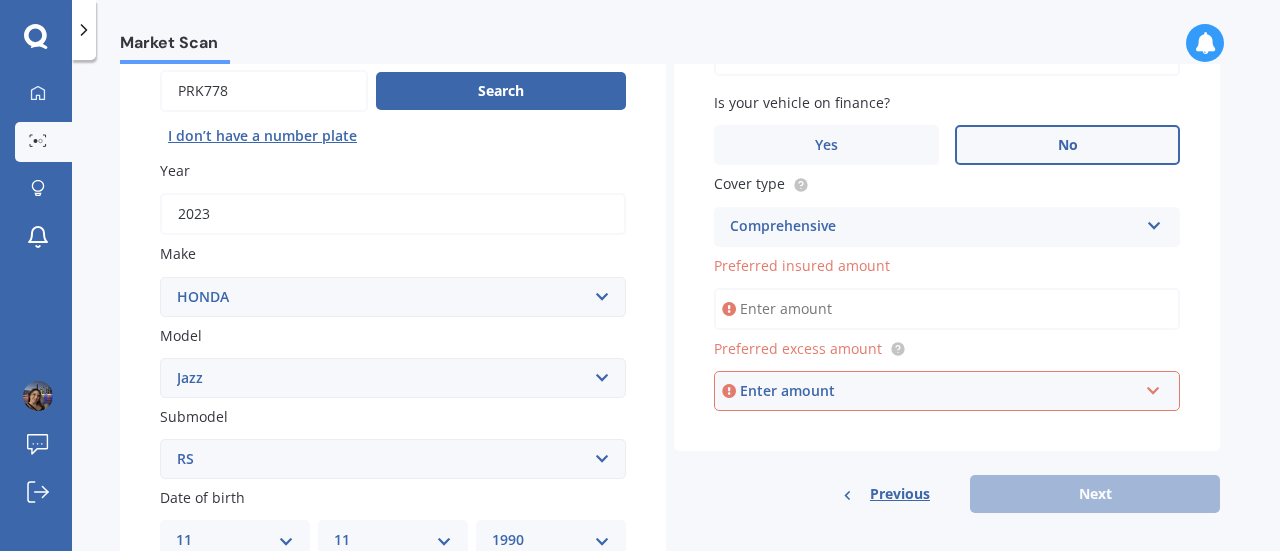 click on "Preferred insured amount" at bounding box center [947, 309] 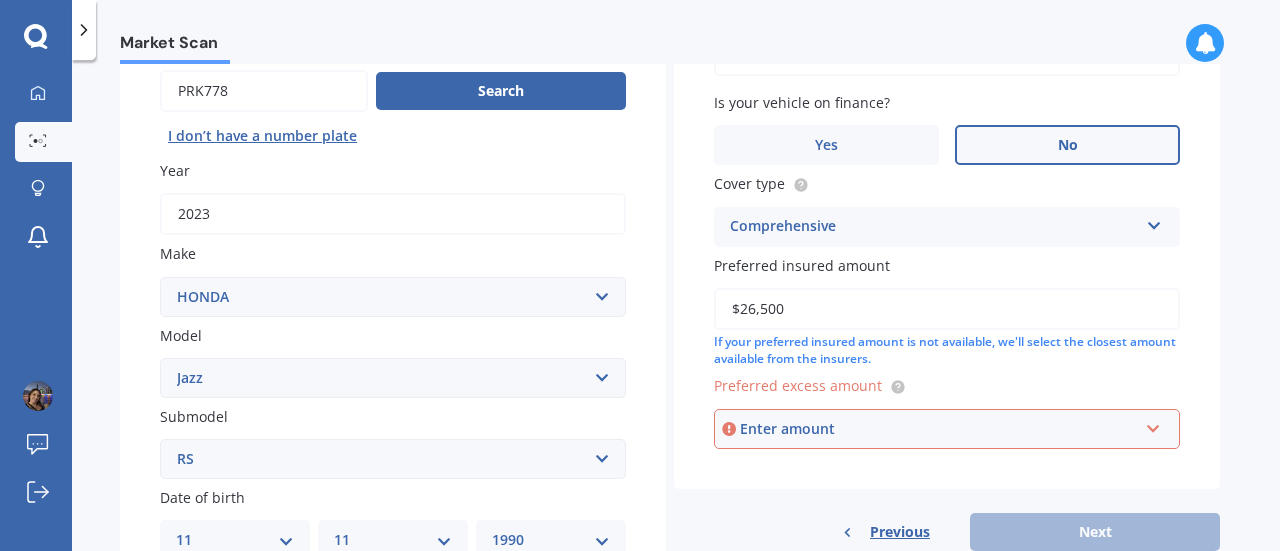 type on "$26,500" 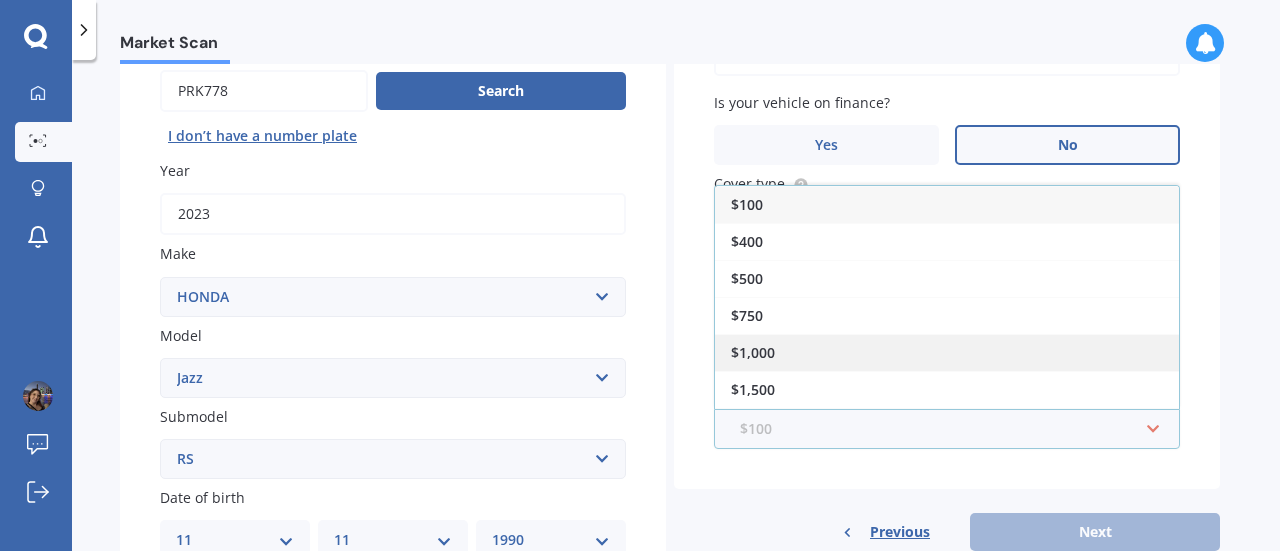 scroll, scrollTop: 32, scrollLeft: 0, axis: vertical 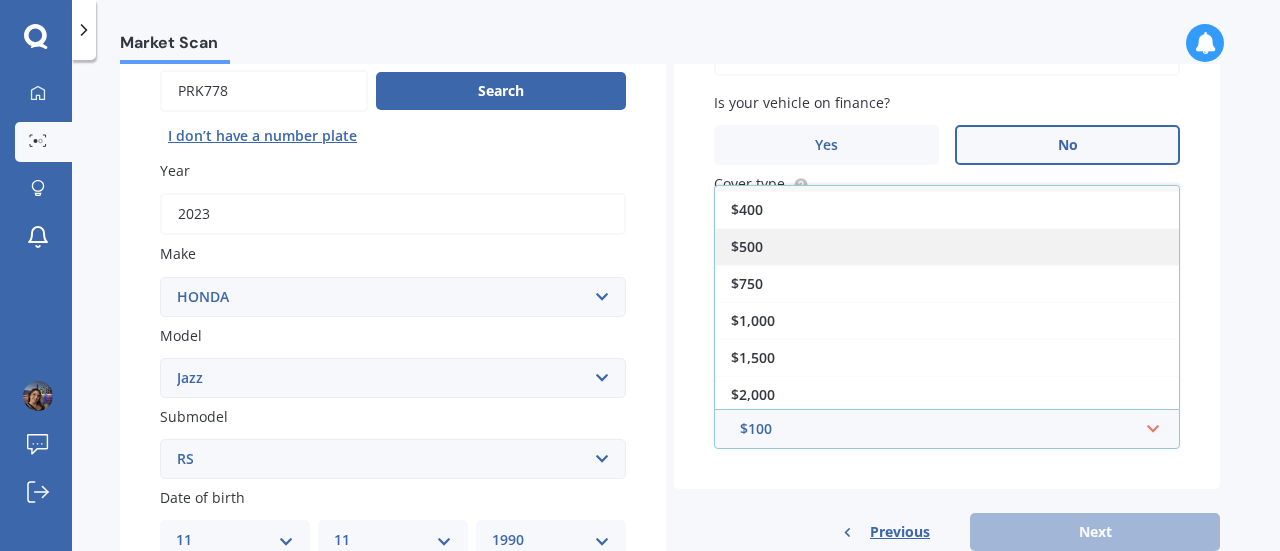 click on "$500" at bounding box center [747, 246] 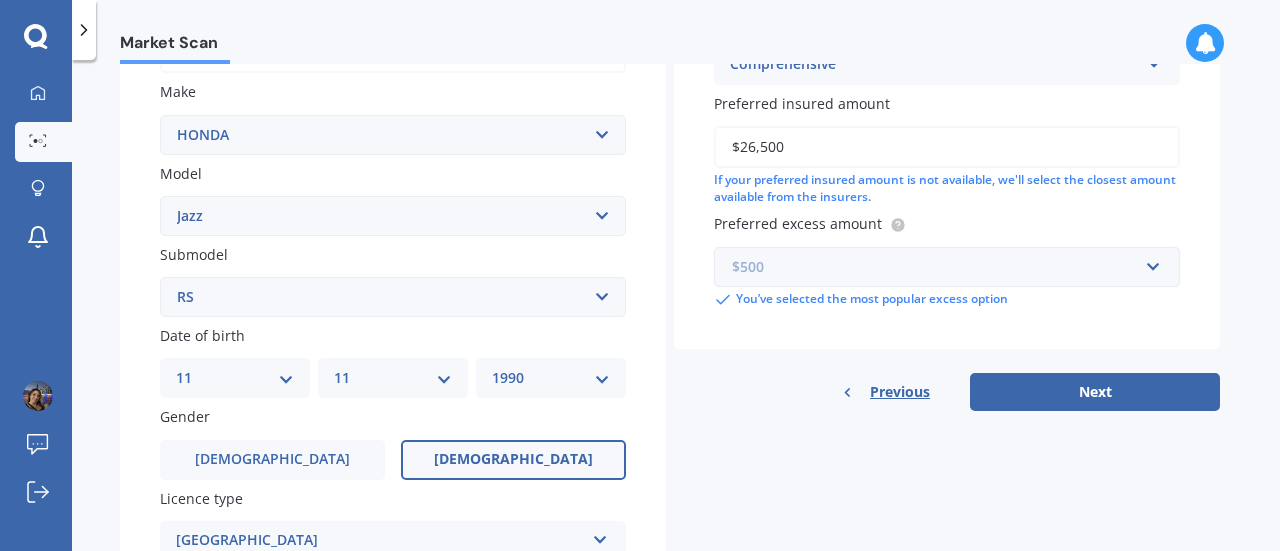 scroll, scrollTop: 369, scrollLeft: 0, axis: vertical 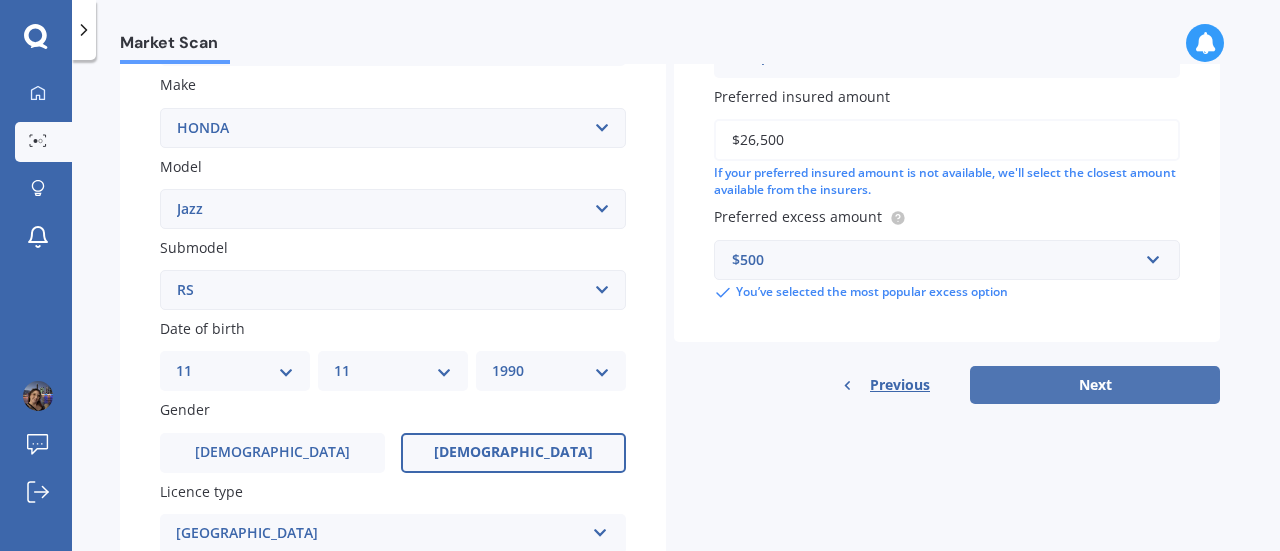 click on "Next" at bounding box center [1095, 385] 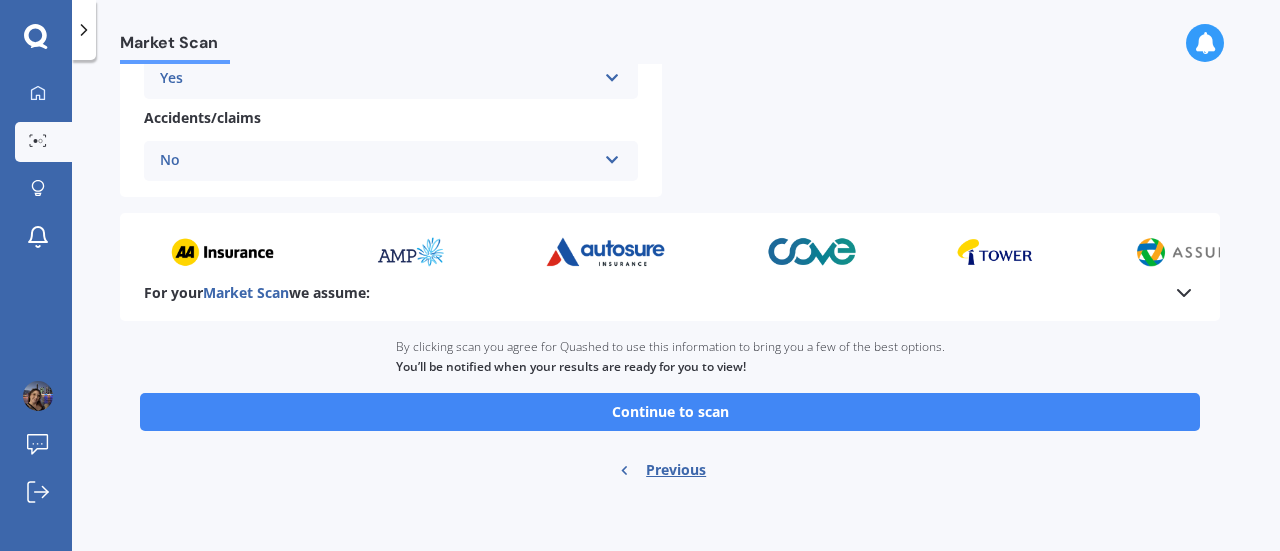 scroll, scrollTop: 562, scrollLeft: 0, axis: vertical 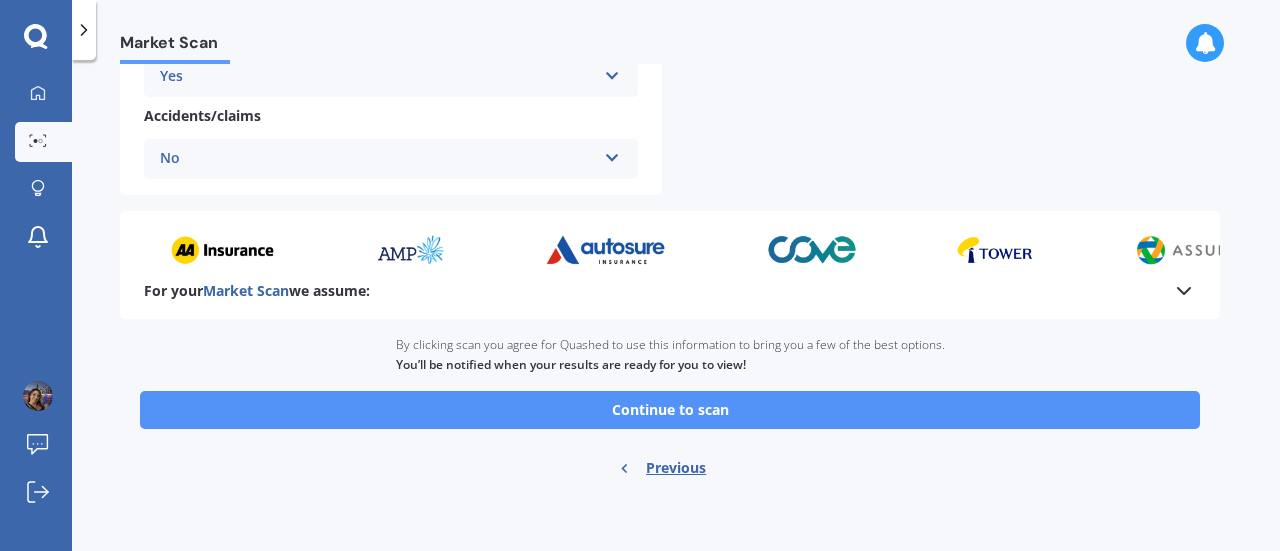 click on "Continue to scan" at bounding box center (670, 410) 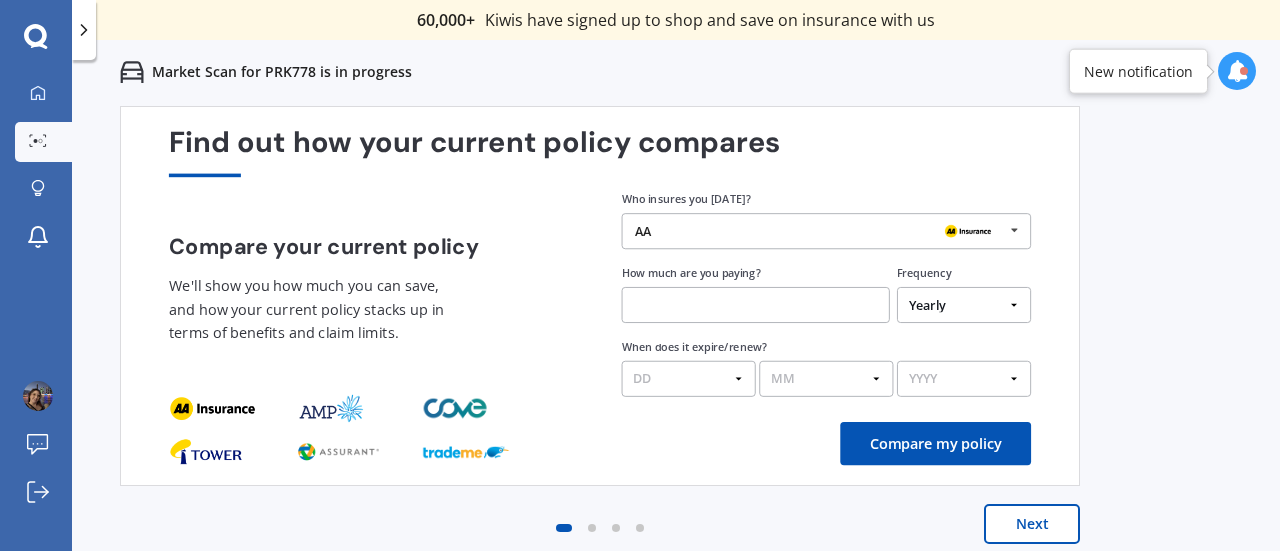 scroll, scrollTop: 94, scrollLeft: 0, axis: vertical 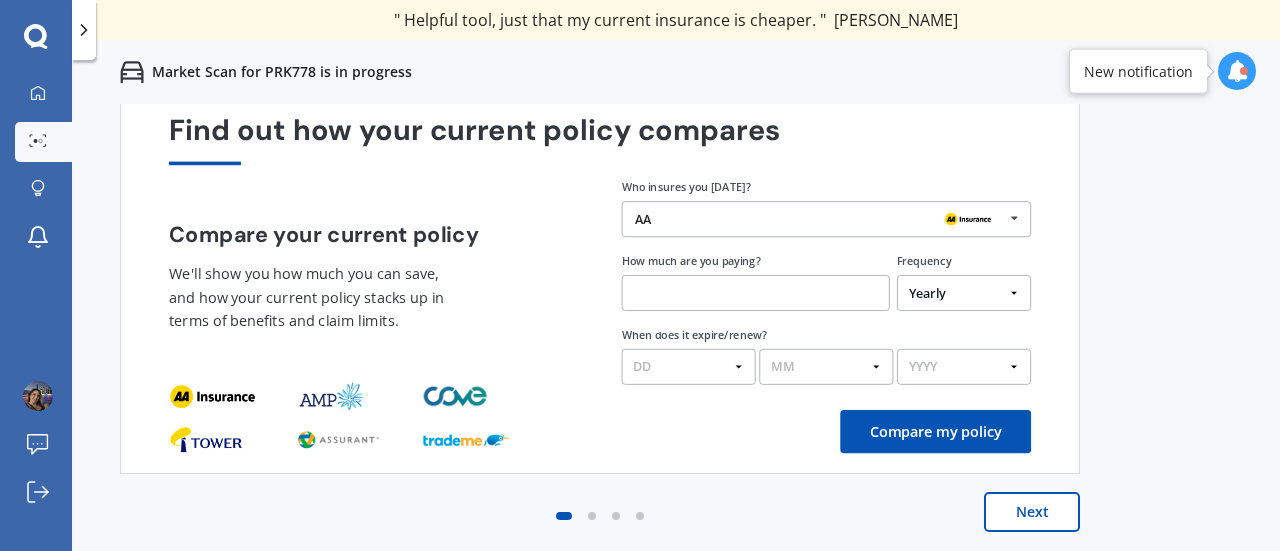 click on "Next" at bounding box center (1032, 512) 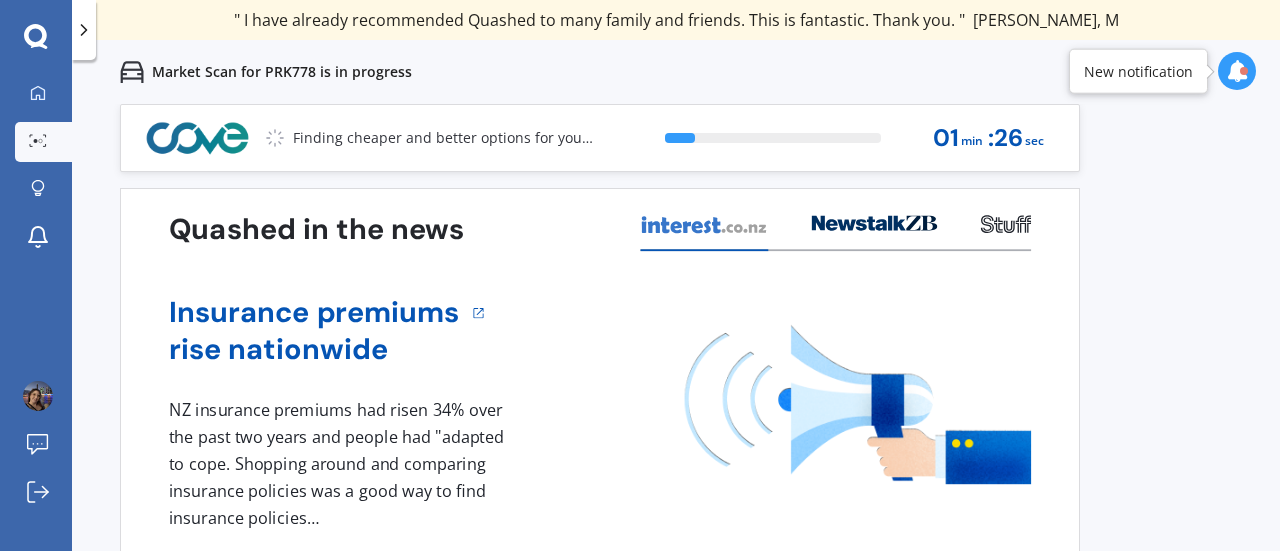scroll, scrollTop: 94, scrollLeft: 0, axis: vertical 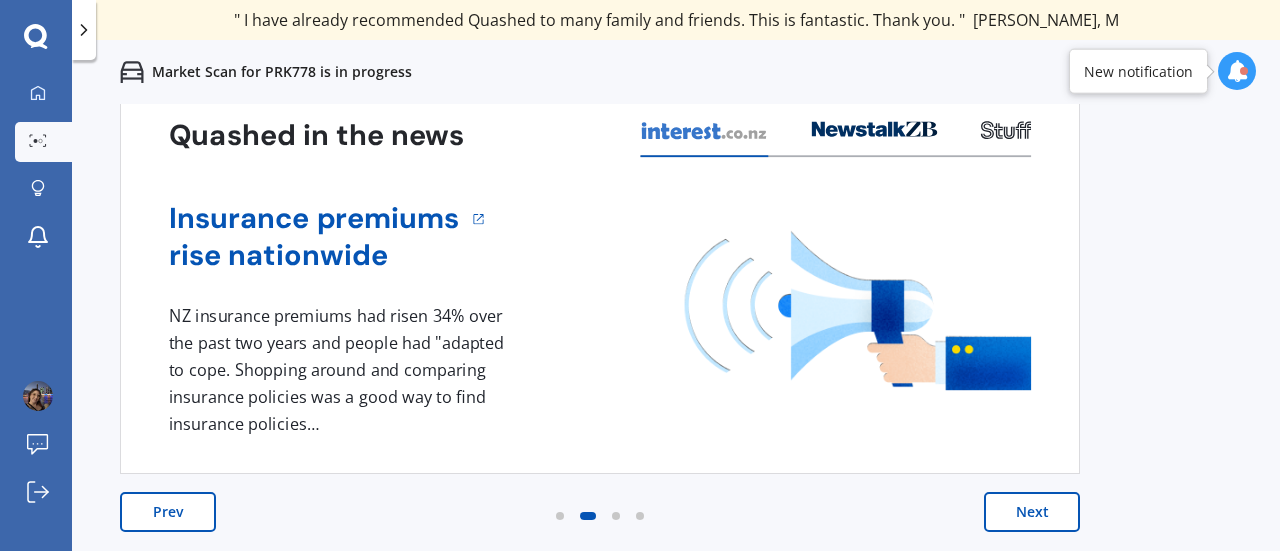 click on "Next" at bounding box center (1032, 512) 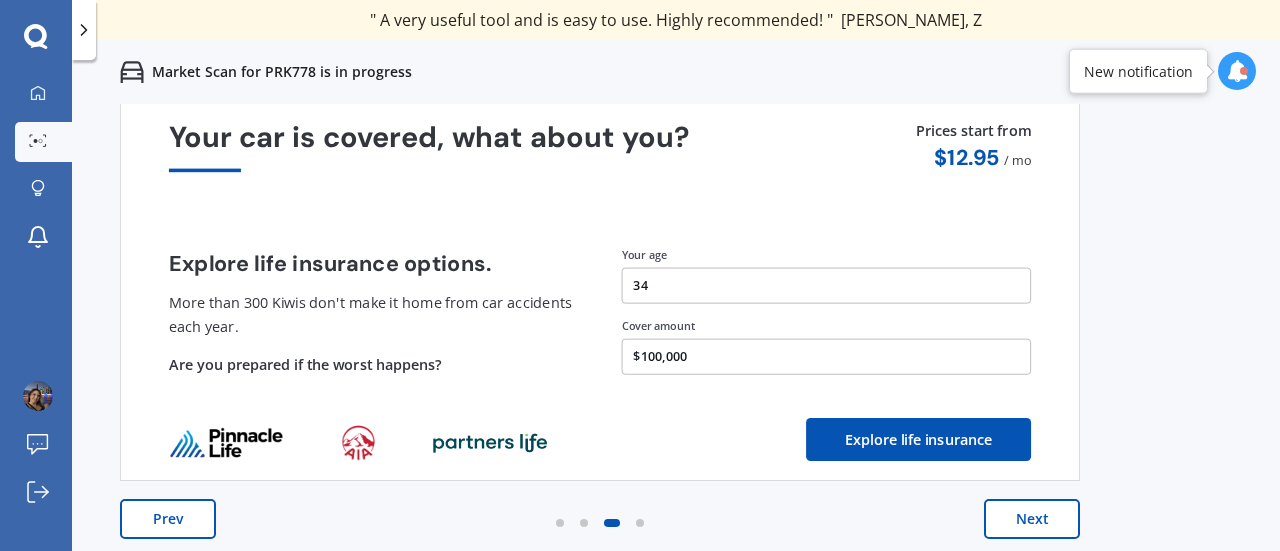 scroll, scrollTop: 94, scrollLeft: 0, axis: vertical 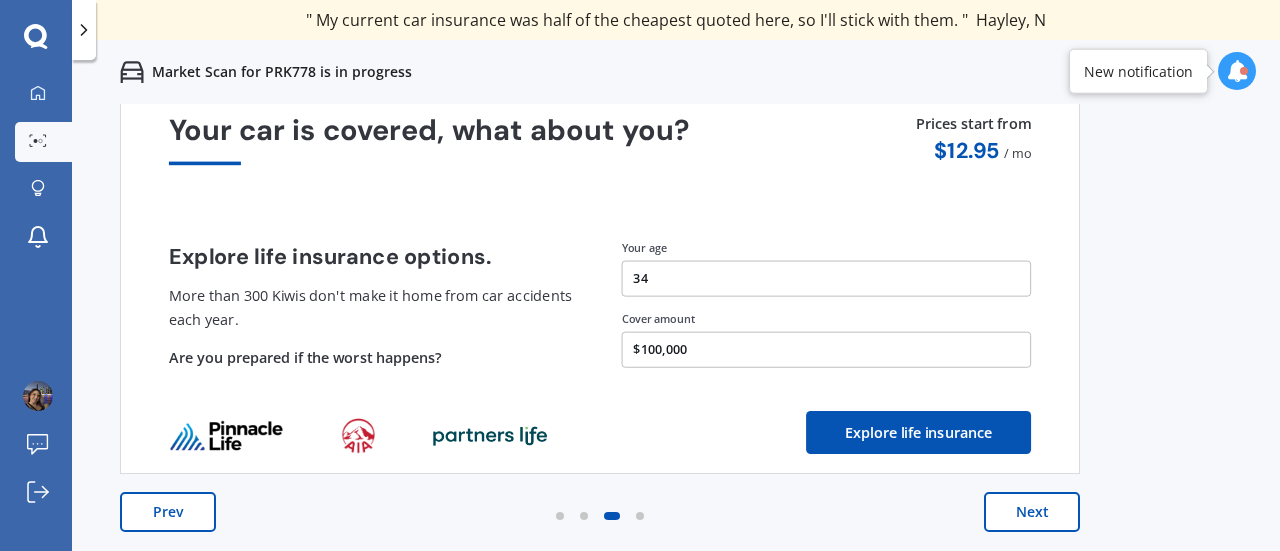 click on "Next" at bounding box center (1032, 512) 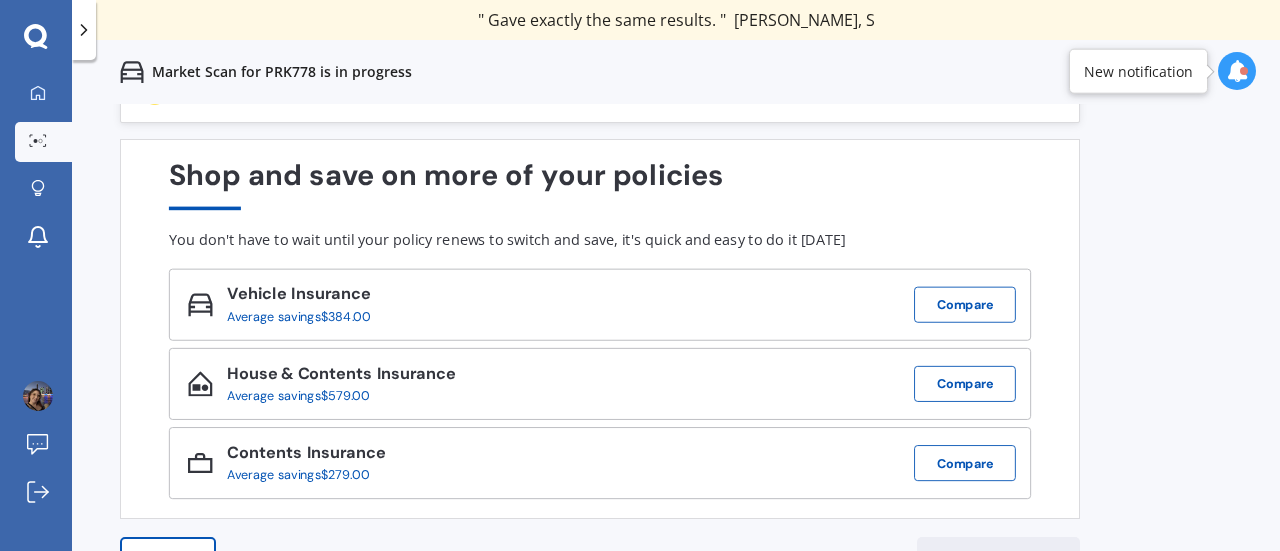 scroll, scrollTop: 94, scrollLeft: 0, axis: vertical 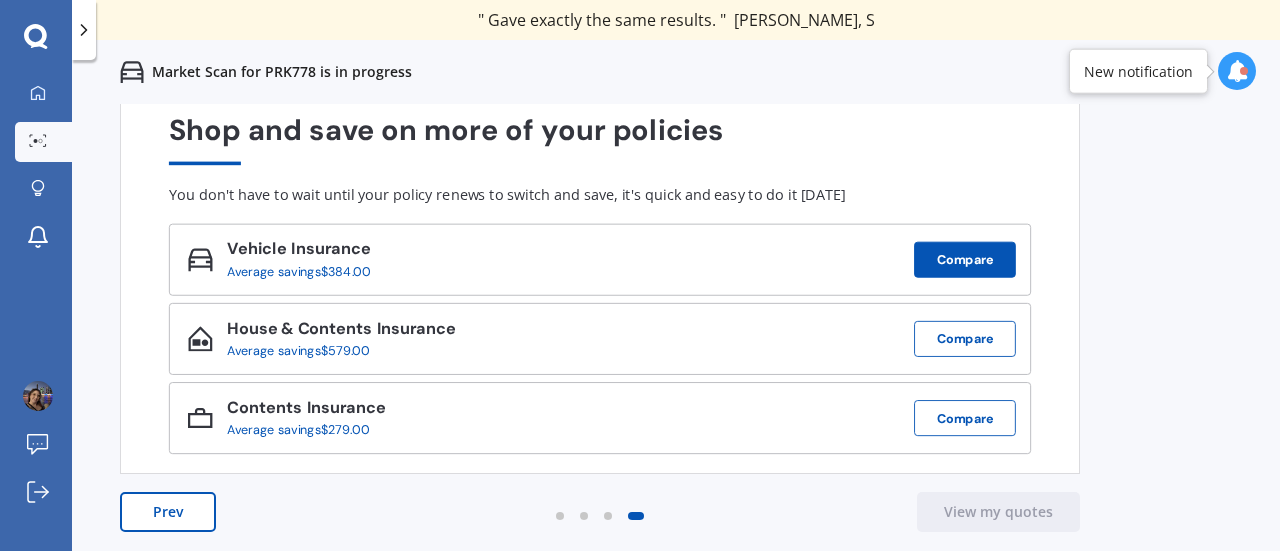 click on "Compare" at bounding box center [965, 260] 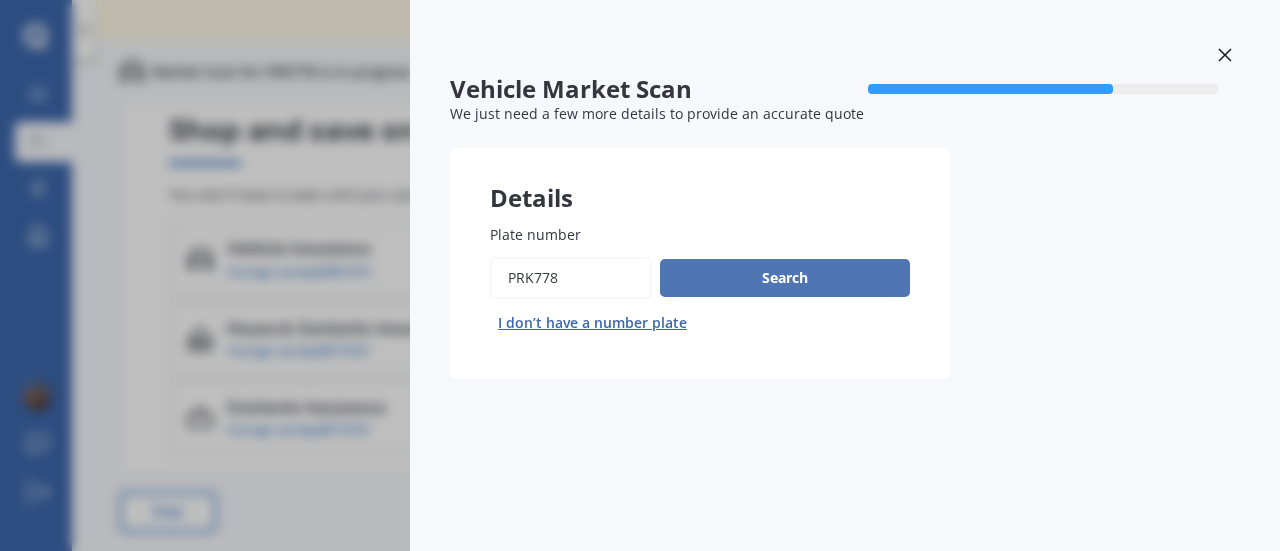 click on "Search" at bounding box center [785, 278] 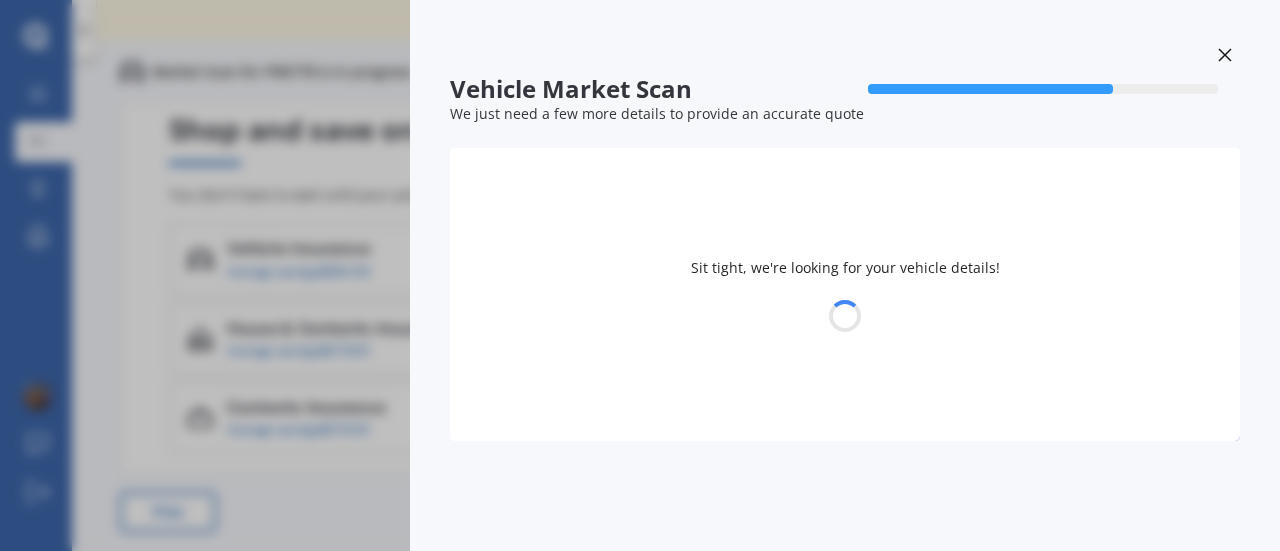 select on "HONDA" 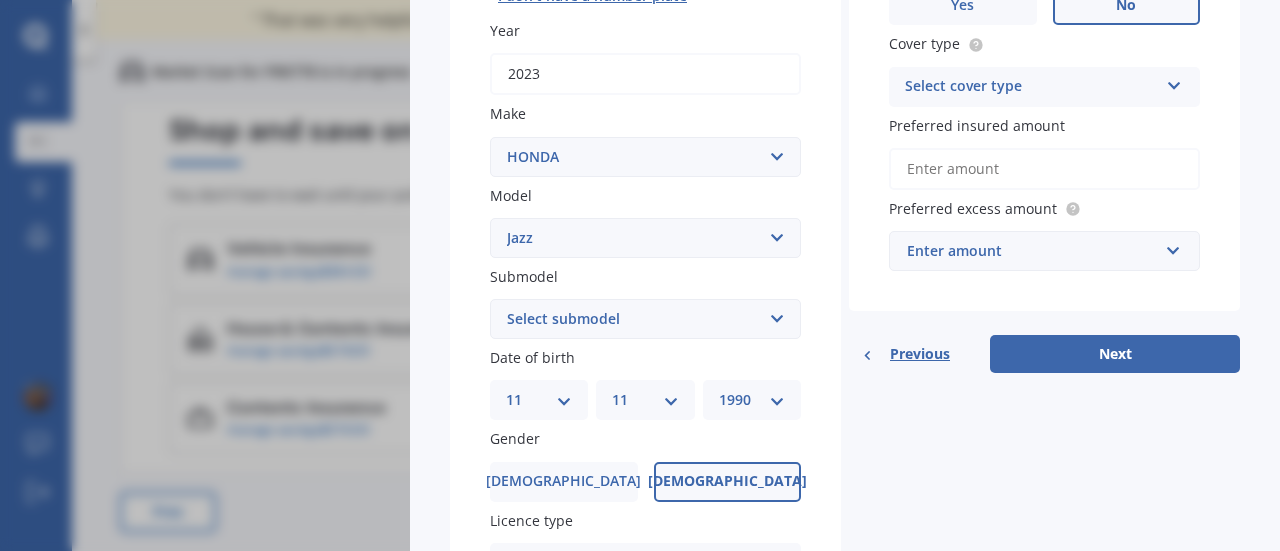 scroll, scrollTop: 336, scrollLeft: 0, axis: vertical 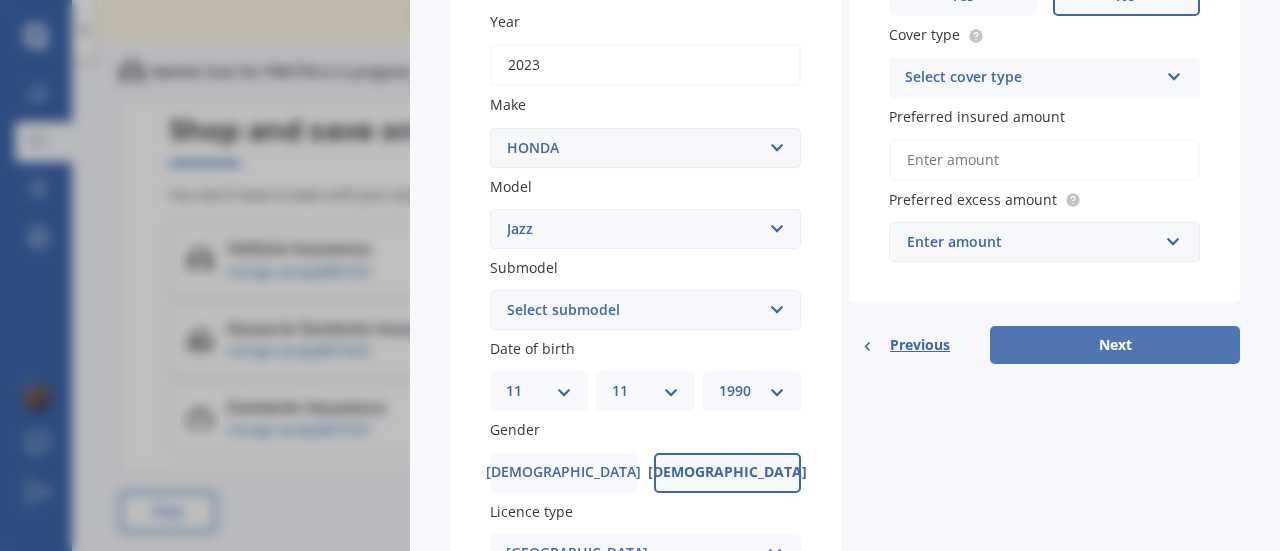 click on "Next" at bounding box center (1115, 345) 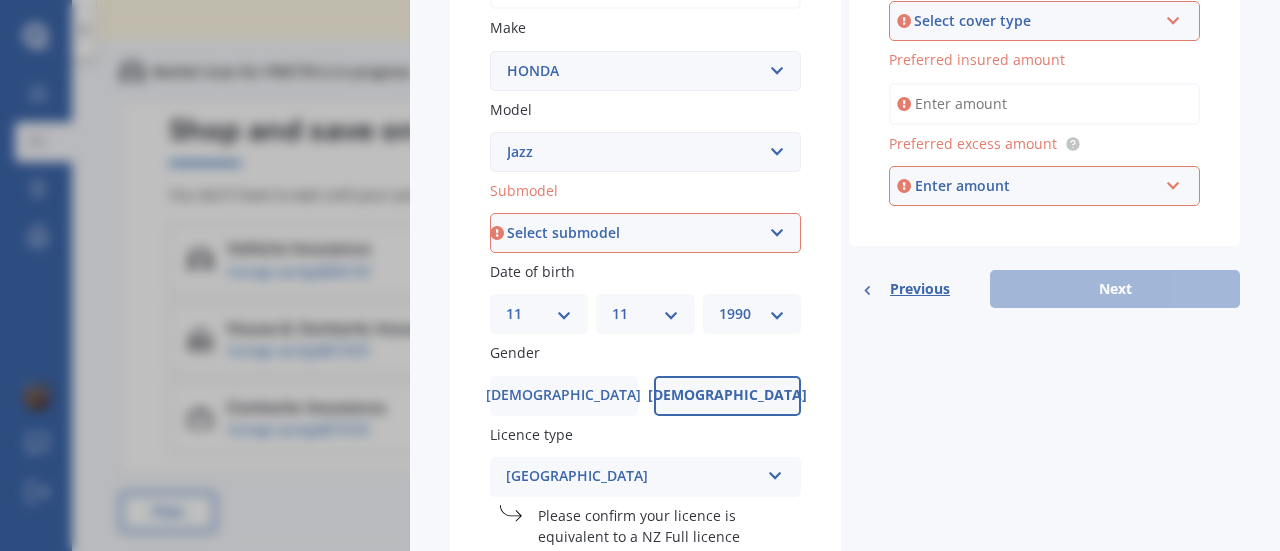 scroll, scrollTop: 415, scrollLeft: 0, axis: vertical 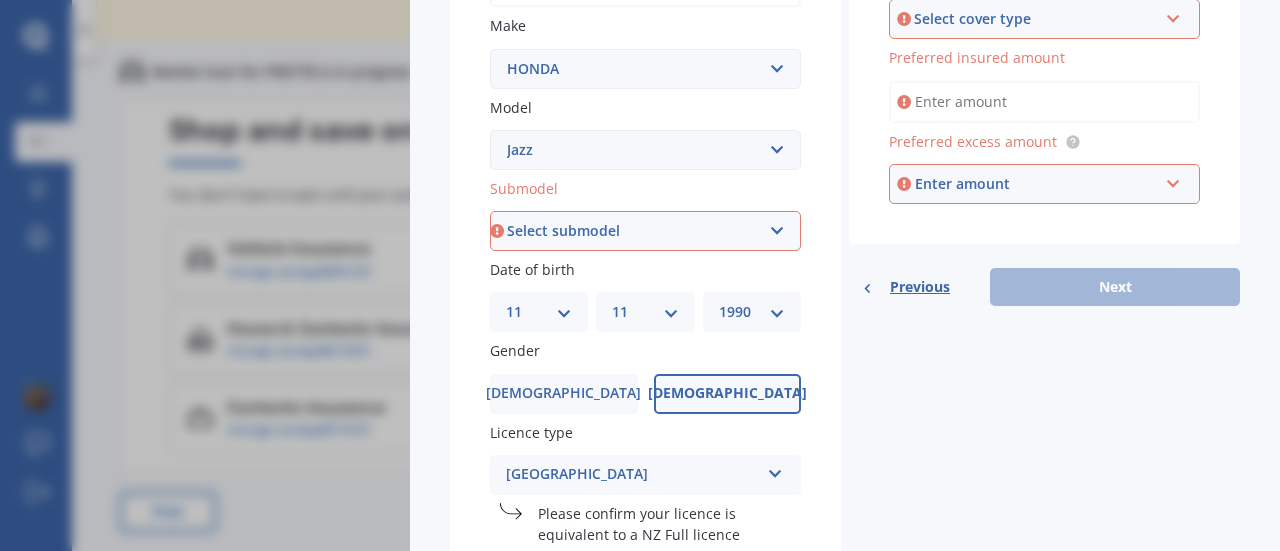 click on "Select submodel (all other) 1.3 1.5 Sports Crosstar 1.5P Hatchback RS S" at bounding box center (645, 231) 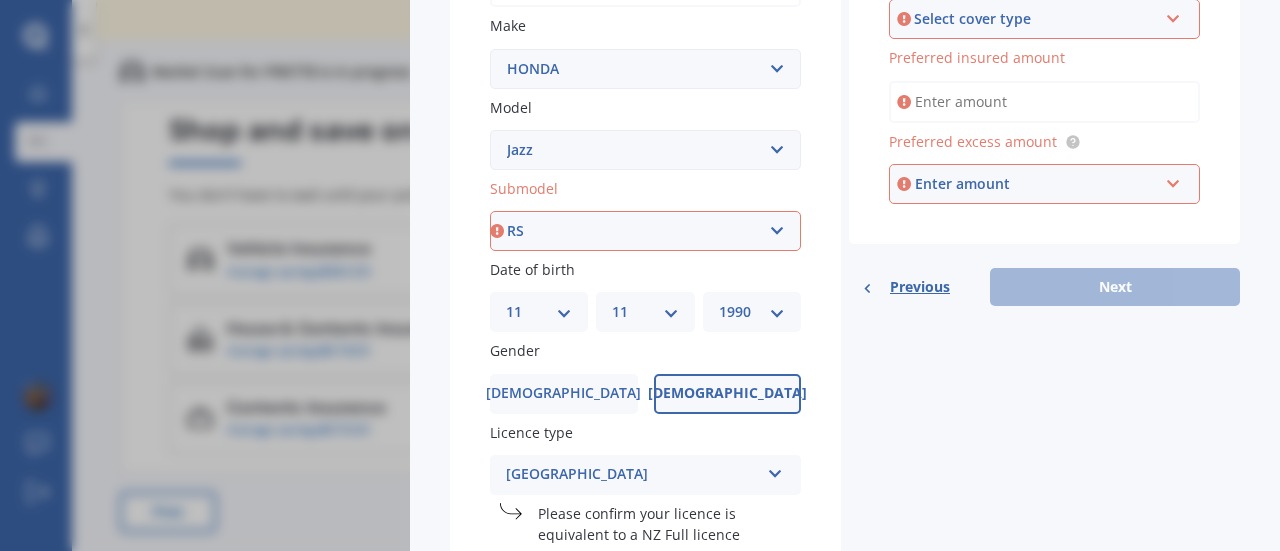 click on "Select submodel (all other) 1.3 1.5 Sports Crosstar 1.5P Hatchback RS S" at bounding box center [645, 231] 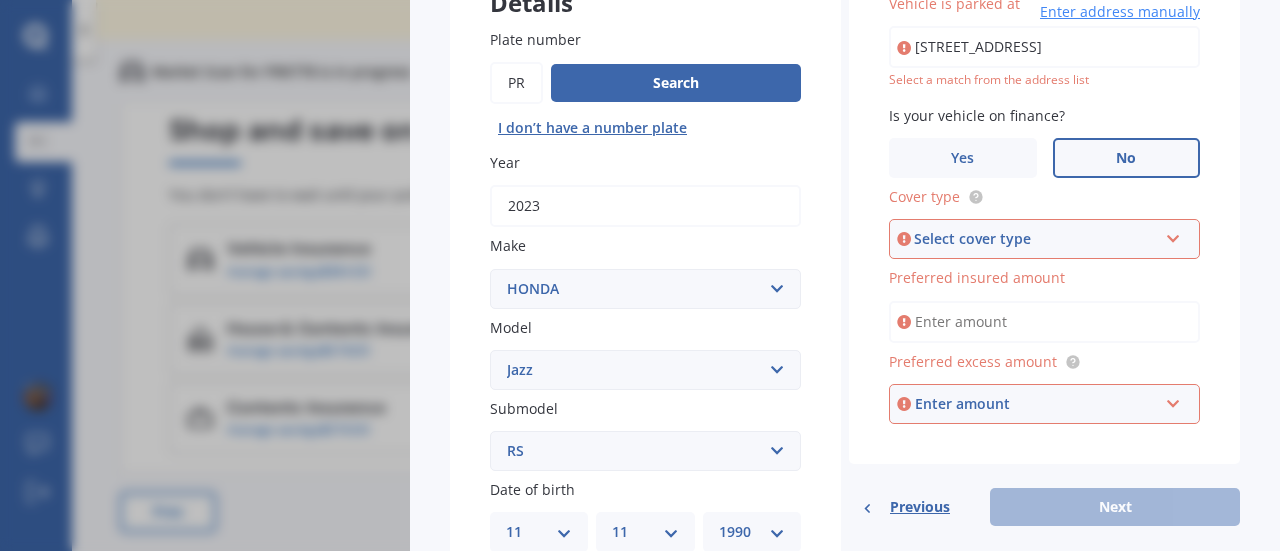 scroll, scrollTop: 187, scrollLeft: 0, axis: vertical 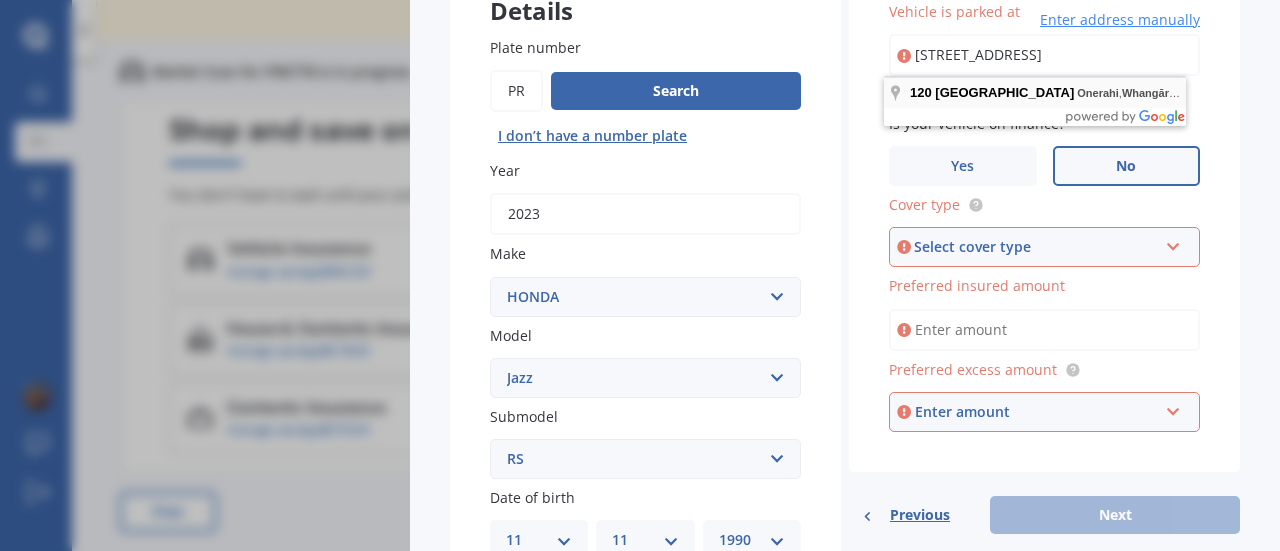 type on "[STREET_ADDRESS]" 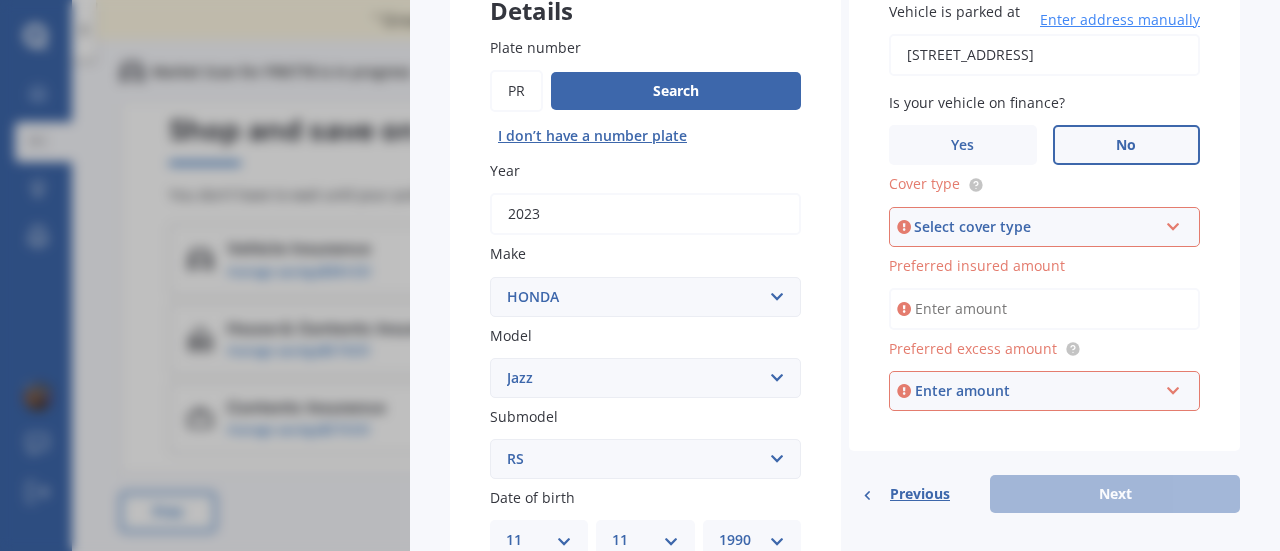 click on "Select cover type Comprehensive Third Party, Fire & Theft Third Party" at bounding box center (1044, 227) 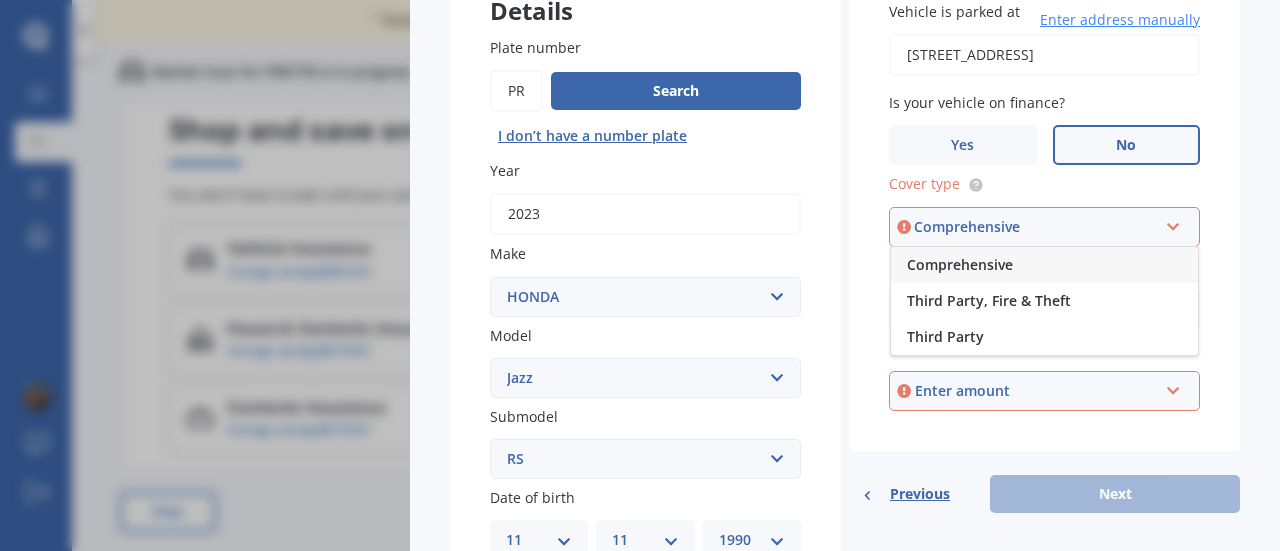 click on "Comprehensive" at bounding box center [960, 264] 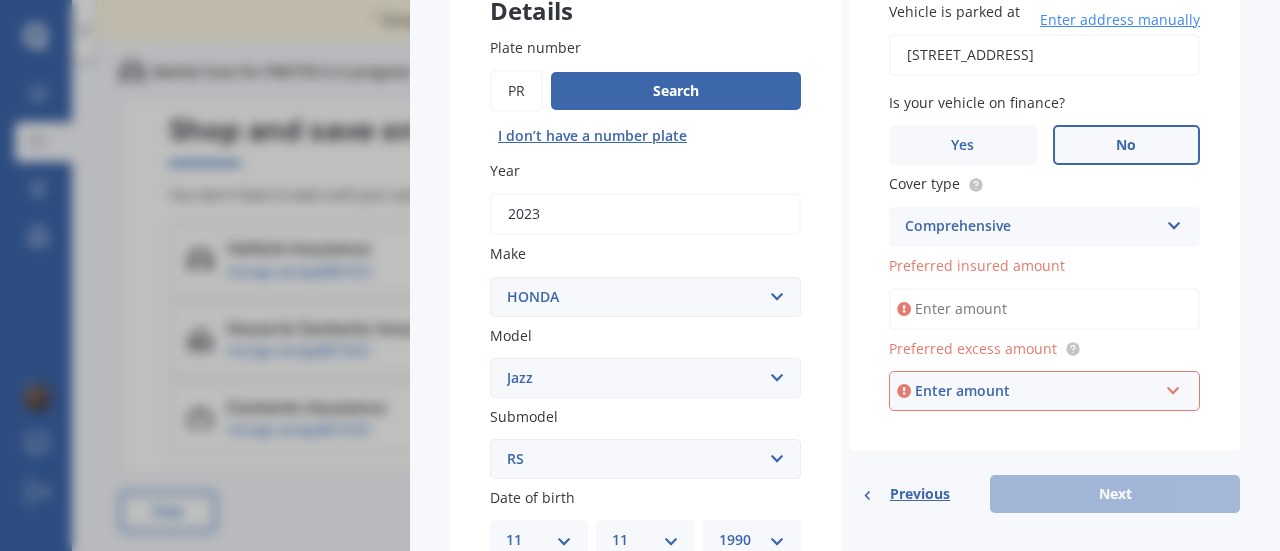 click on "Preferred insured amount" at bounding box center (1044, 309) 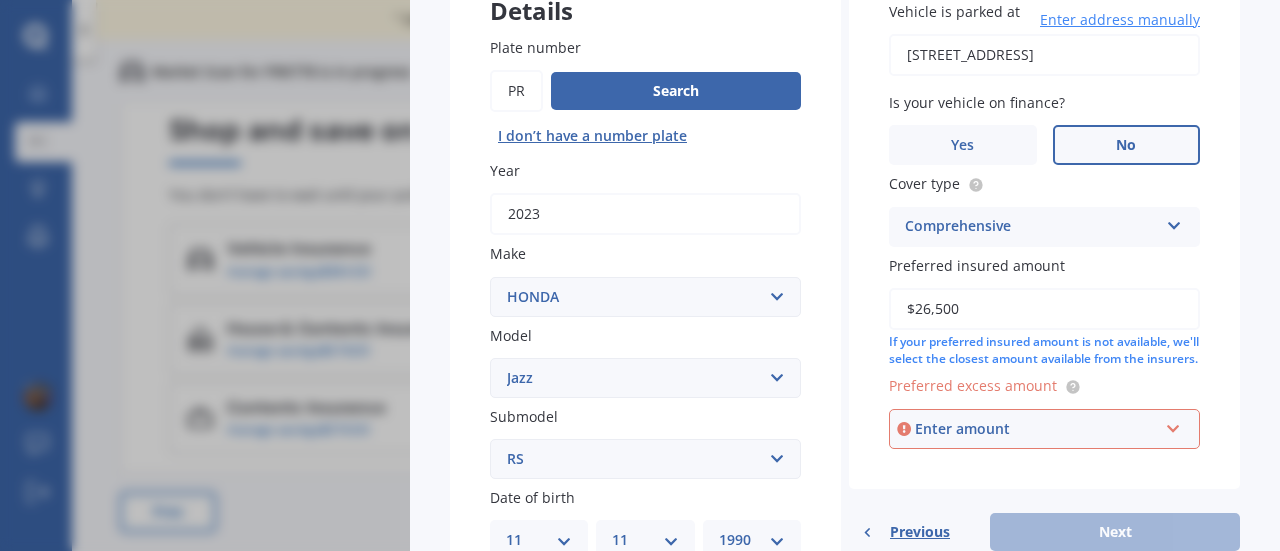 type on "$26,500" 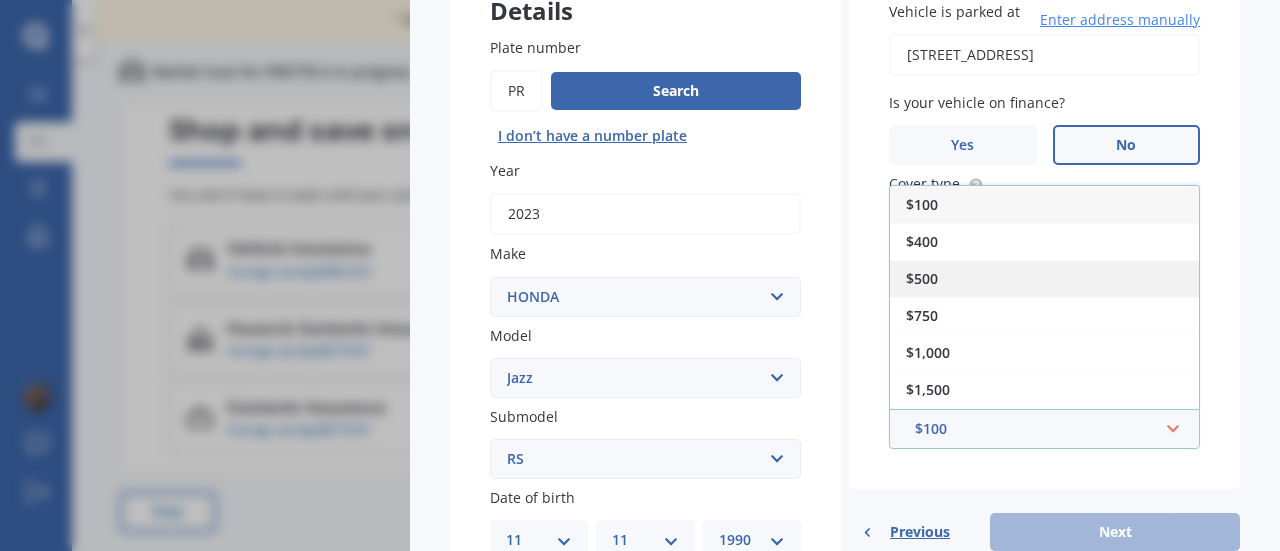 click on "$500" at bounding box center [922, 278] 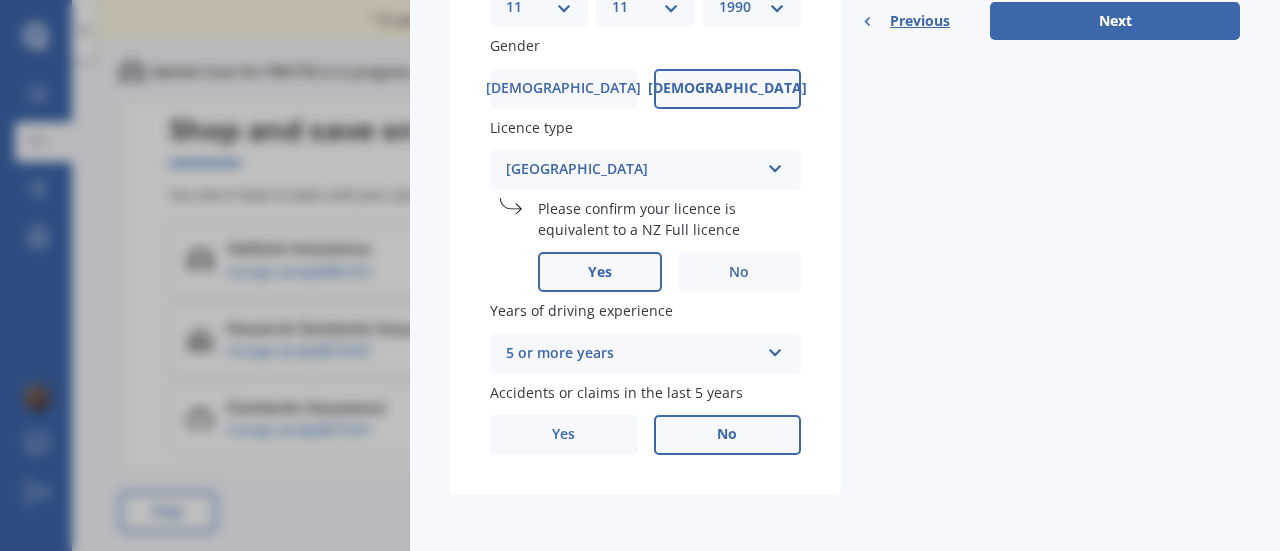 scroll, scrollTop: 502, scrollLeft: 0, axis: vertical 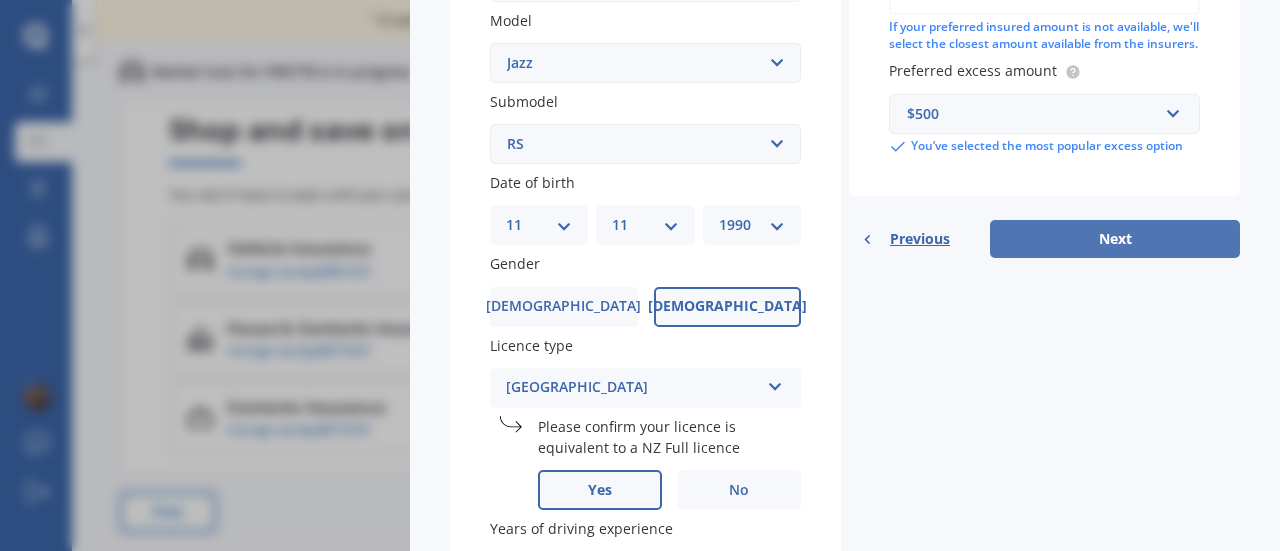 click on "Next" at bounding box center [1115, 239] 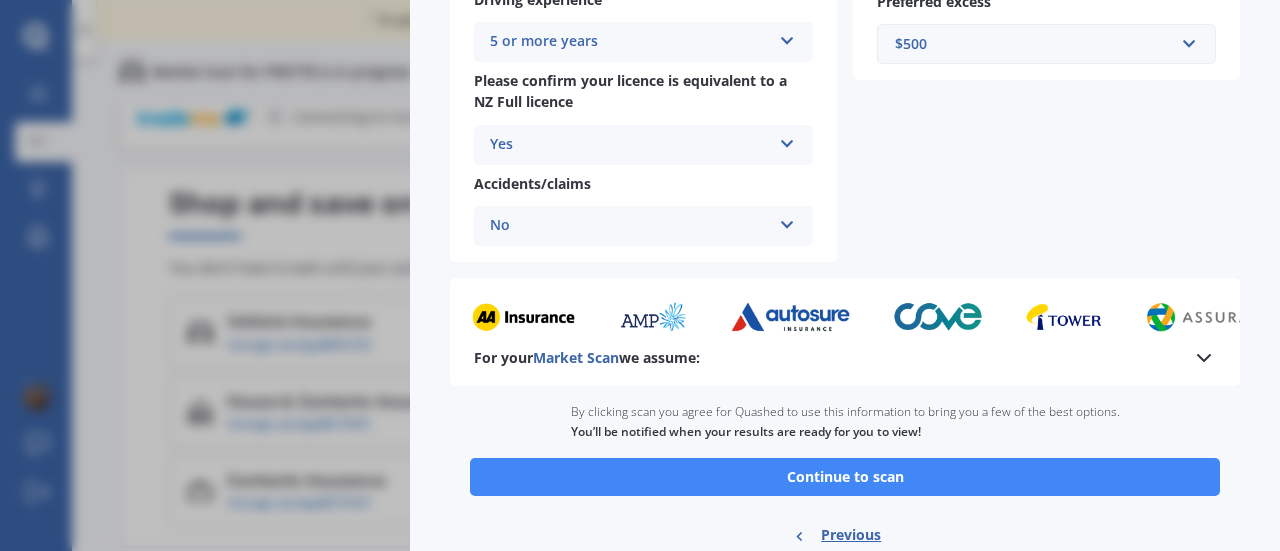 scroll, scrollTop: 0, scrollLeft: 0, axis: both 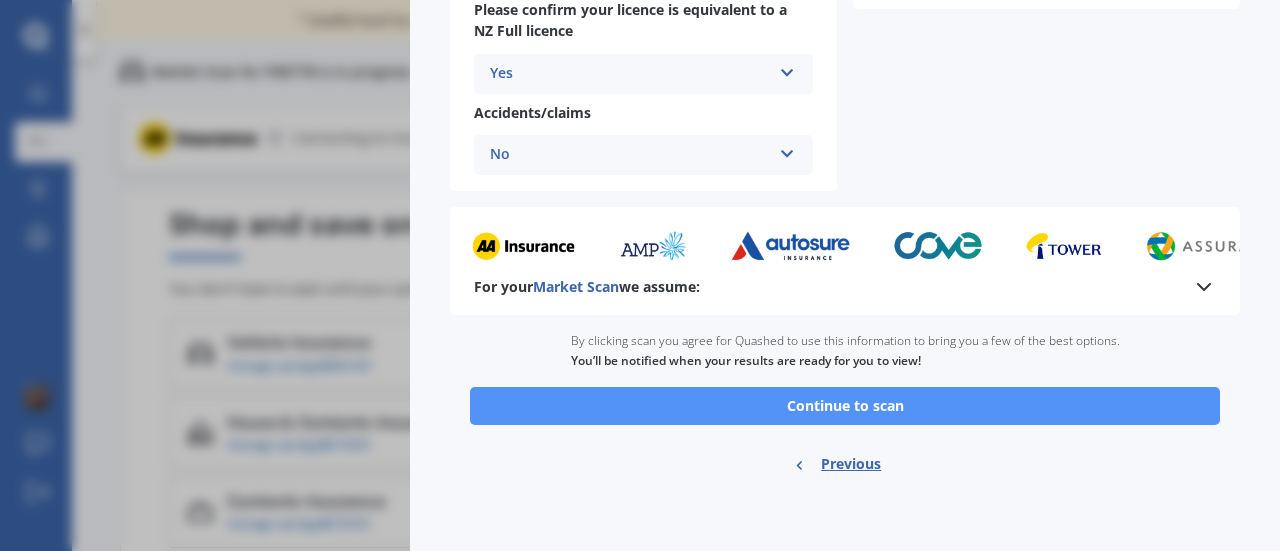 click on "Continue to scan" at bounding box center (845, 406) 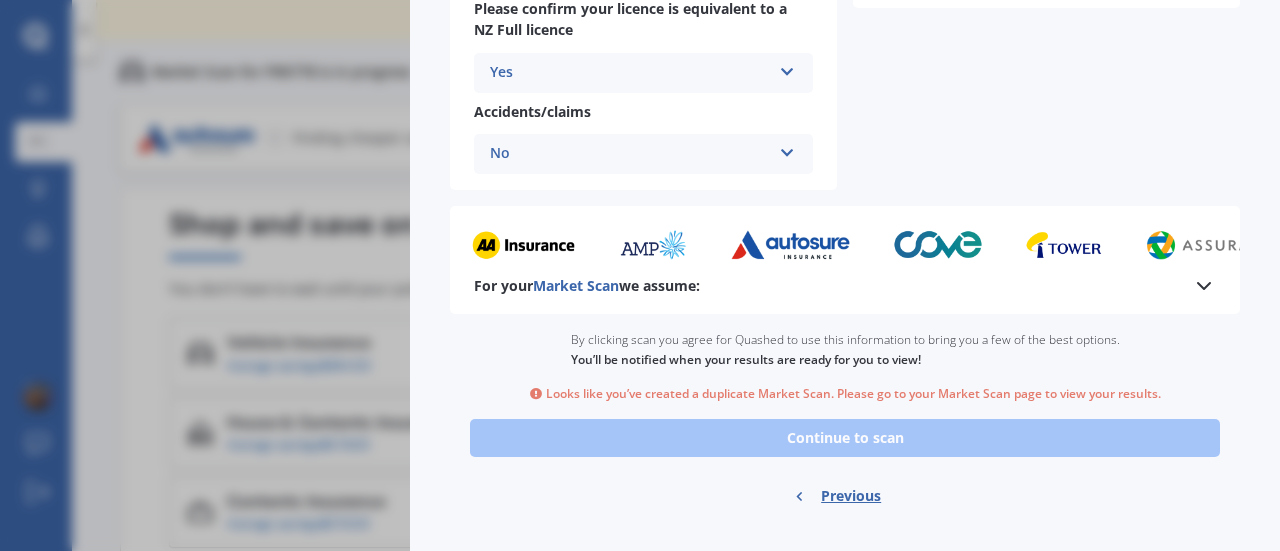 scroll, scrollTop: 0, scrollLeft: 0, axis: both 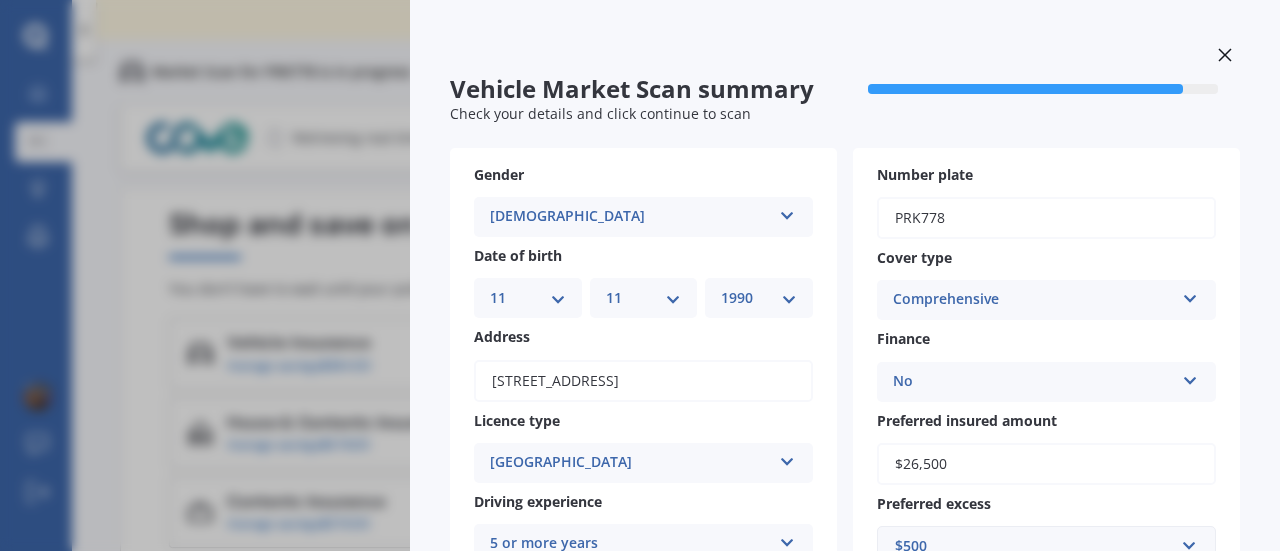 click 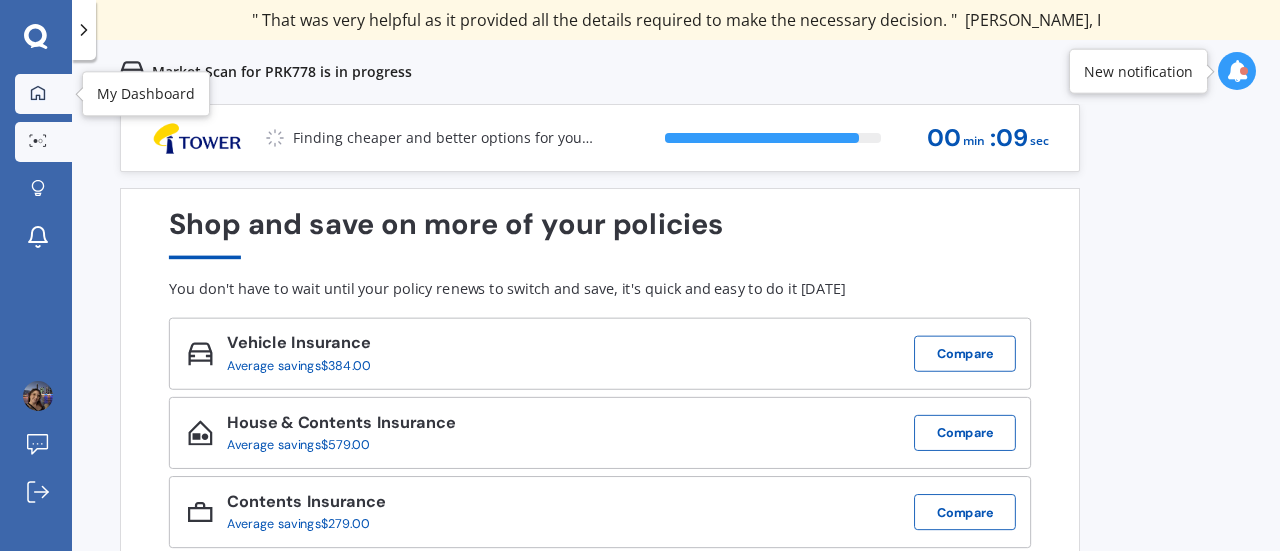click 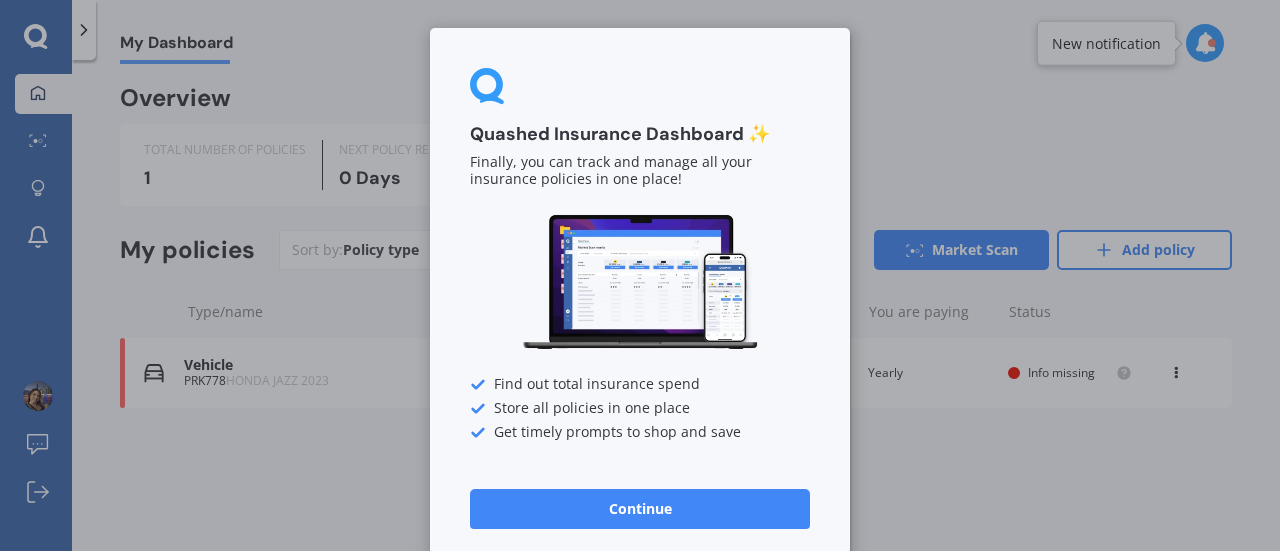 click on "Continue" at bounding box center [640, 509] 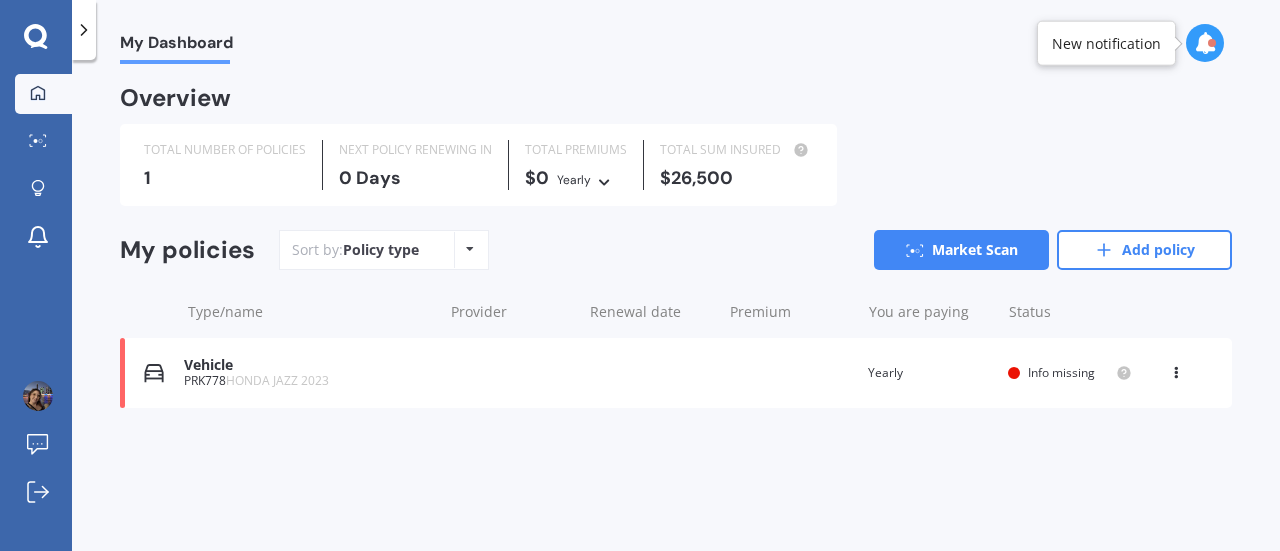 click on "Info missing" at bounding box center [1070, 373] 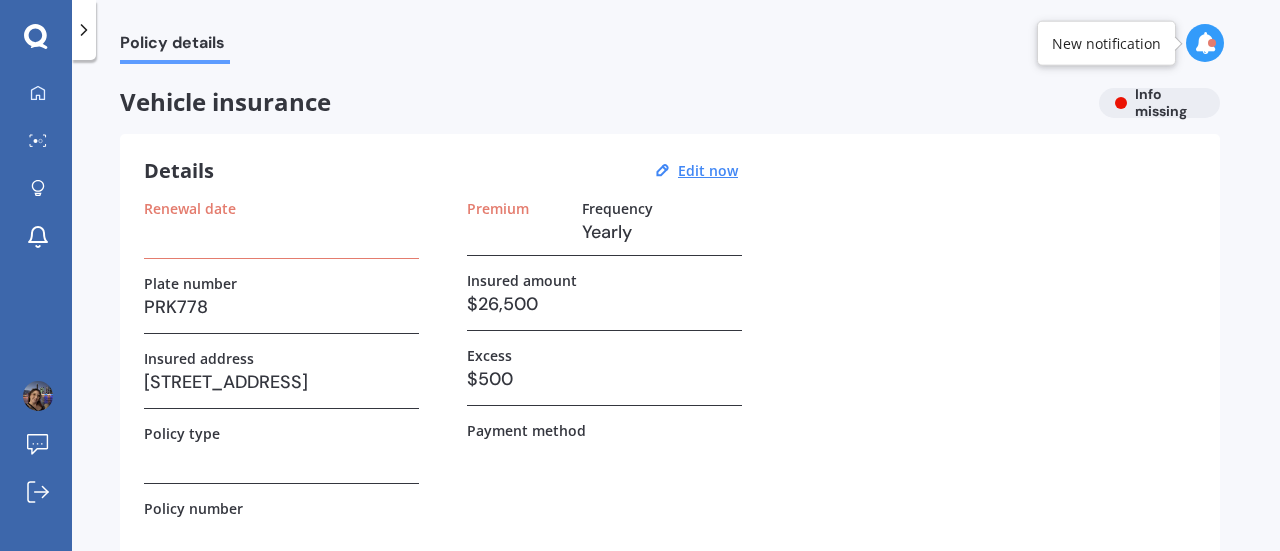 click at bounding box center (281, 232) 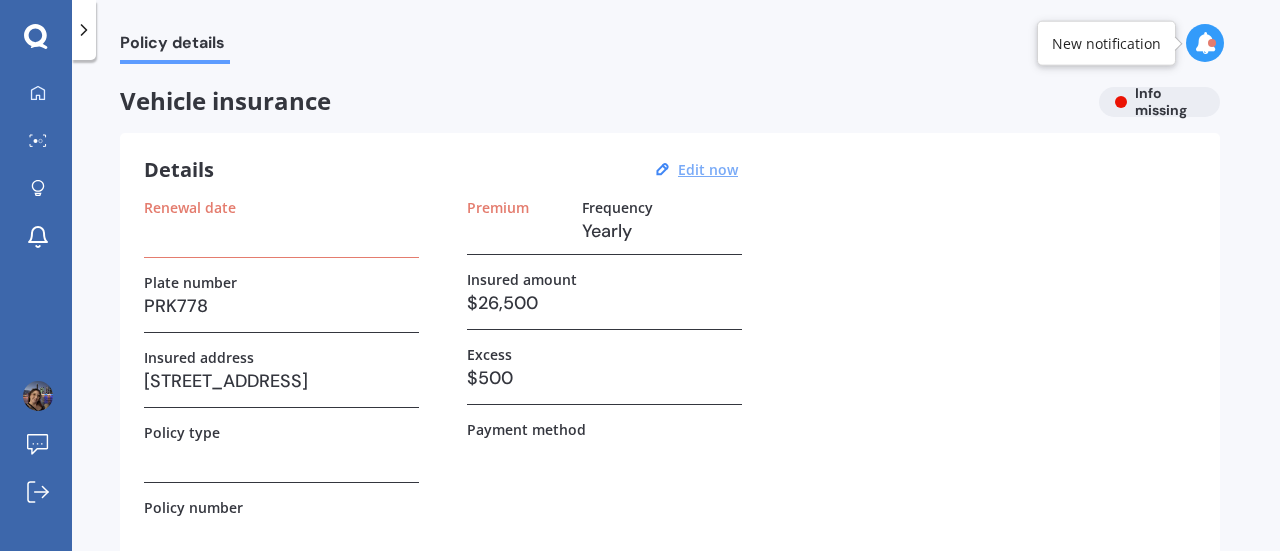 click on "Edit now" at bounding box center [708, 169] 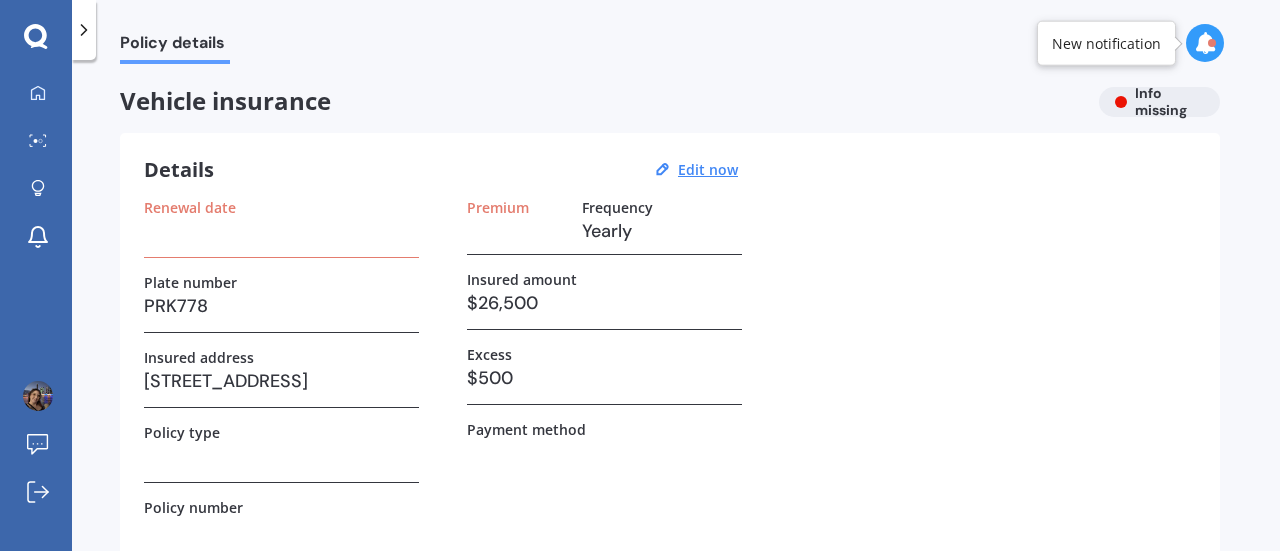 scroll, scrollTop: 0, scrollLeft: 0, axis: both 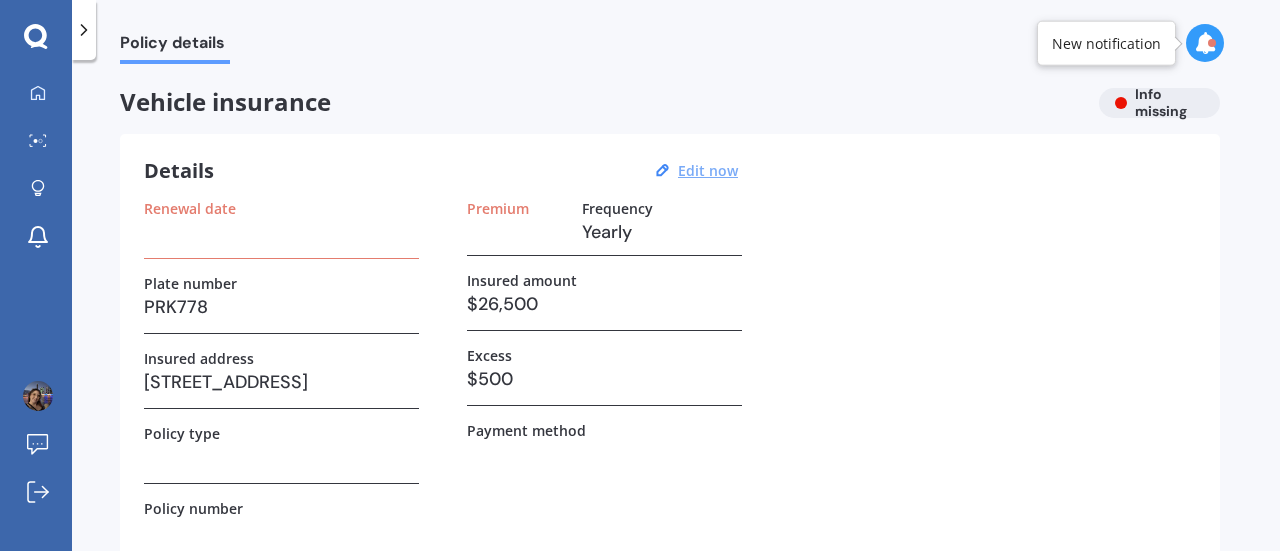 click on "Edit now" at bounding box center [708, 170] 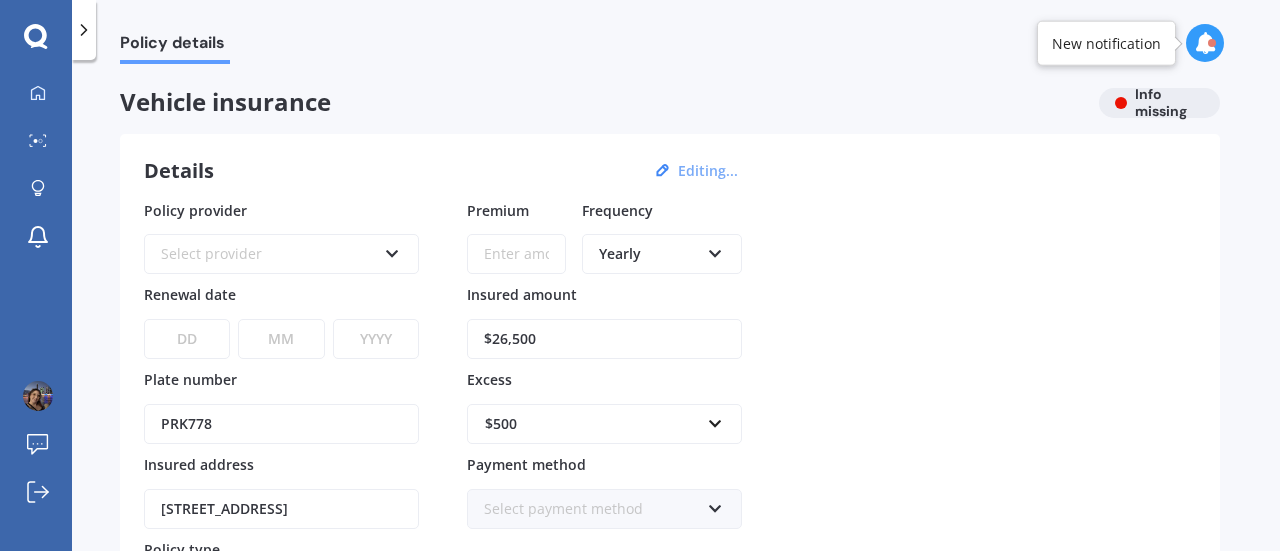 click on "Select provider" at bounding box center (268, 254) 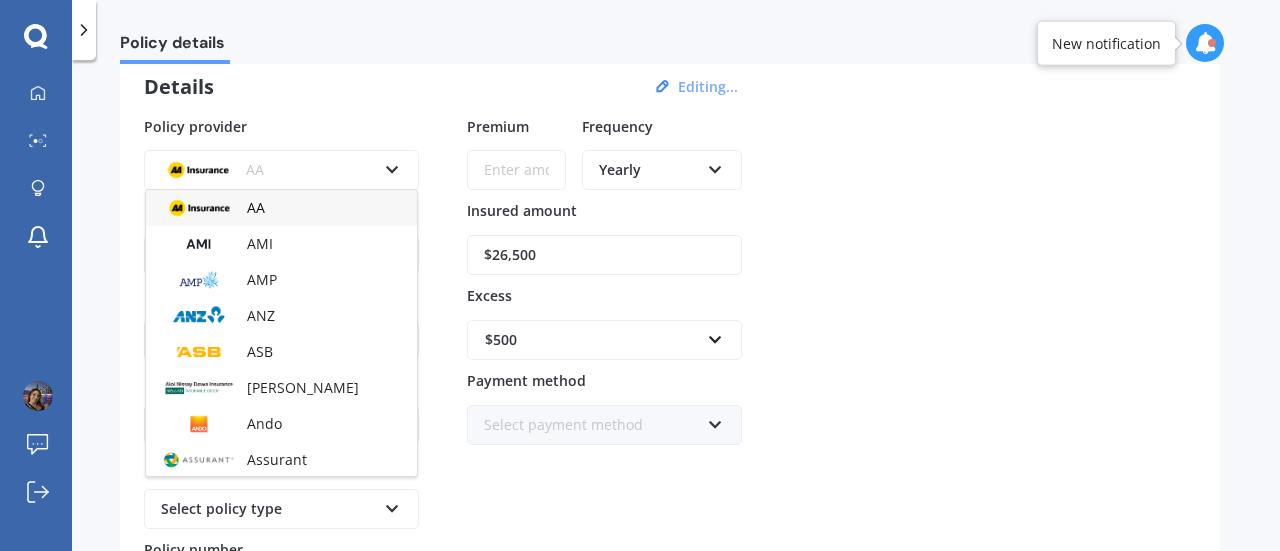 scroll, scrollTop: 86, scrollLeft: 0, axis: vertical 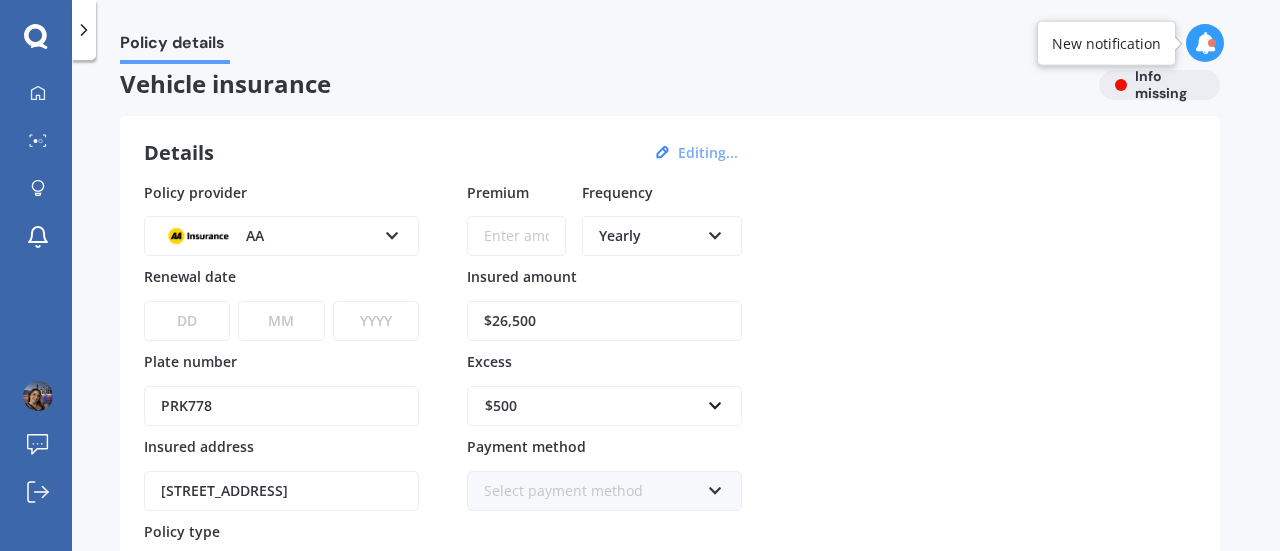 click on "Policy provider AA AA AMI AMP ANZ ASB Aioi Nissay Dowa Ando Assurant Autosure BNZ Co-Operative Bank Cove FMG Initio Kiwibank Lantern [PERSON_NAME] MAS NAC NZI Other Provident SBS Star Insure State [PERSON_NAME] TSB Tower Trade Me Insurance Vero Westpac YOUI Renewal date DD 01 02 03 04 05 06 07 08 09 10 11 12 13 14 15 16 17 18 19 20 21 22 23 24 25 26 27 28 29 30 31 MM 01 02 03 04 05 06 07 08 09 10 11 12 YYYY 2027 2026 2025 2024 2023 2022 2021 2020 2019 2018 2017 2016 2015 2014 2013 2012 2011 2010 2009 2008 2007 2006 2005 2004 2003 2002 2001 2000 1999 1998 1997 1996 1995 1994 1993 1992 1991 1990 1989 1988 1987 1986 1985 1984 1983 1982 1981 1980 1979 1978 1977 1976 1975 1974 1973 1972 1971 1970 1969 1968 1967 1966 1965 1964 1963 1962 1961 1960 1959 1958 1957 1956 1955 1954 1953 1952 1951 1950 1949 1948 1947 1946 1945 1944 1943 1942 1941 1940 1939 1938 1937 1936 1935 1934 1933 1932 1931 1930 1929 1928 Plate number PRK778 Insured address [STREET_ADDRESS] Policy type Select policy type Policy number Yearly" at bounding box center (670, 431) 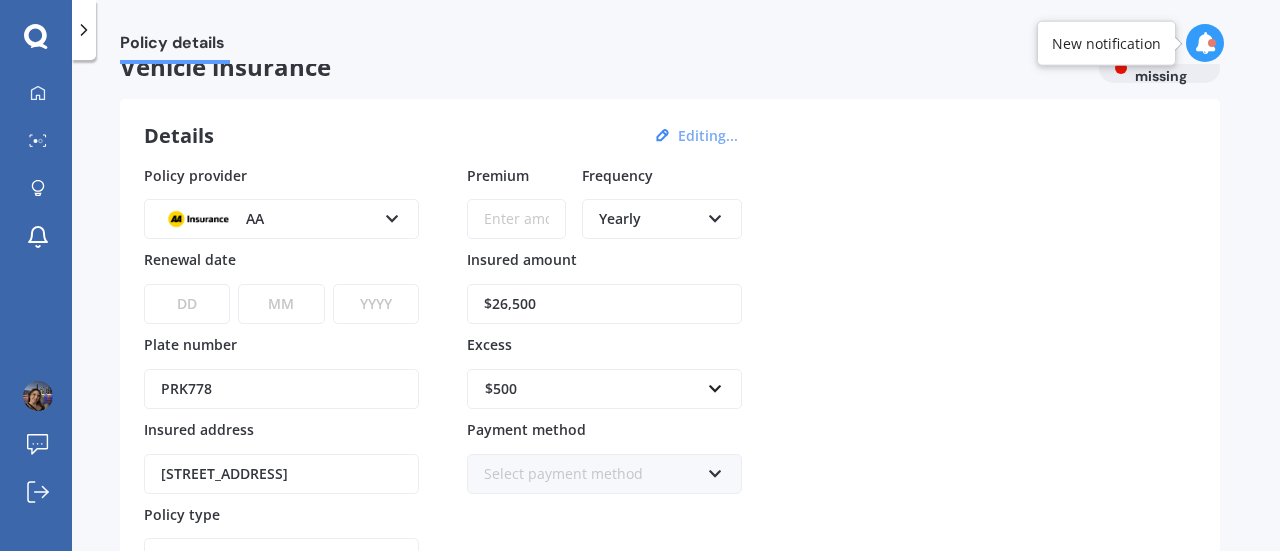 scroll, scrollTop: 31, scrollLeft: 0, axis: vertical 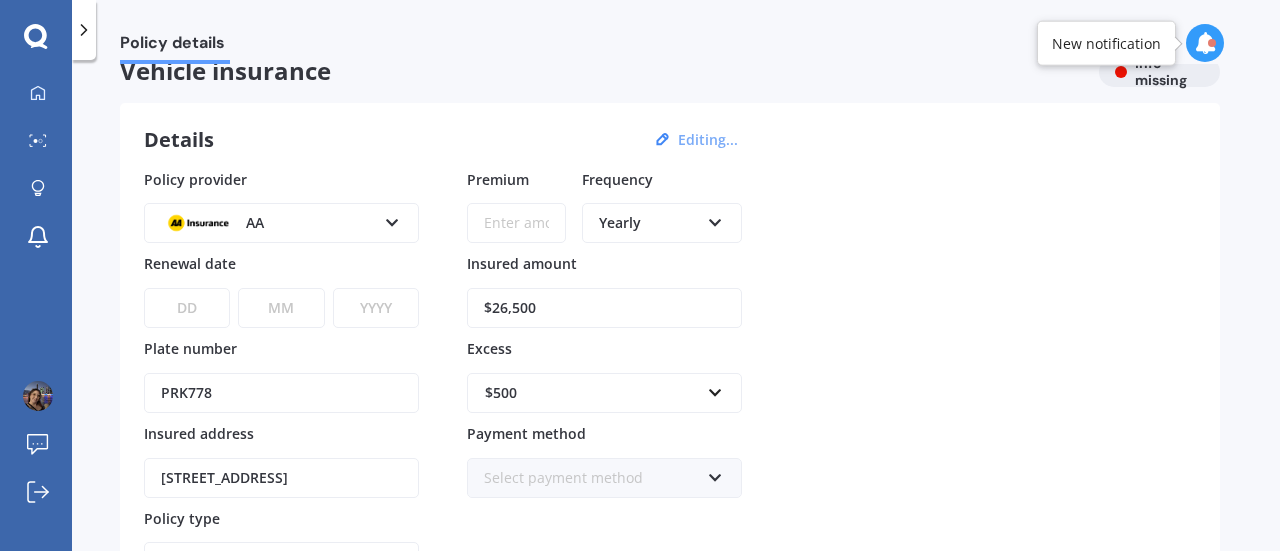 click on "AA" at bounding box center [268, 223] 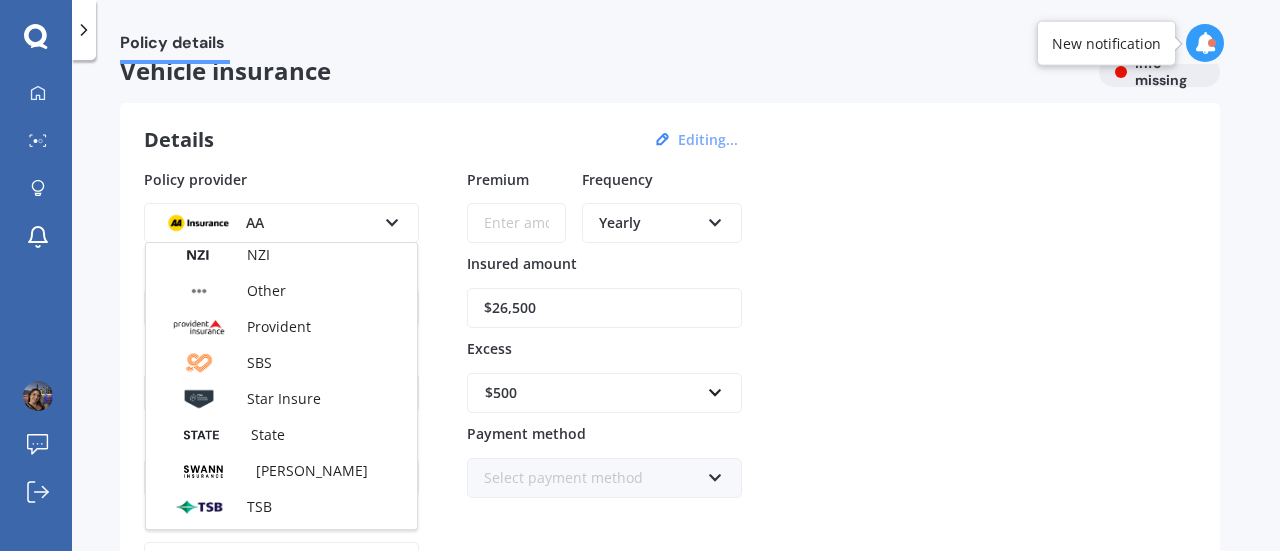 scroll, scrollTop: 684, scrollLeft: 0, axis: vertical 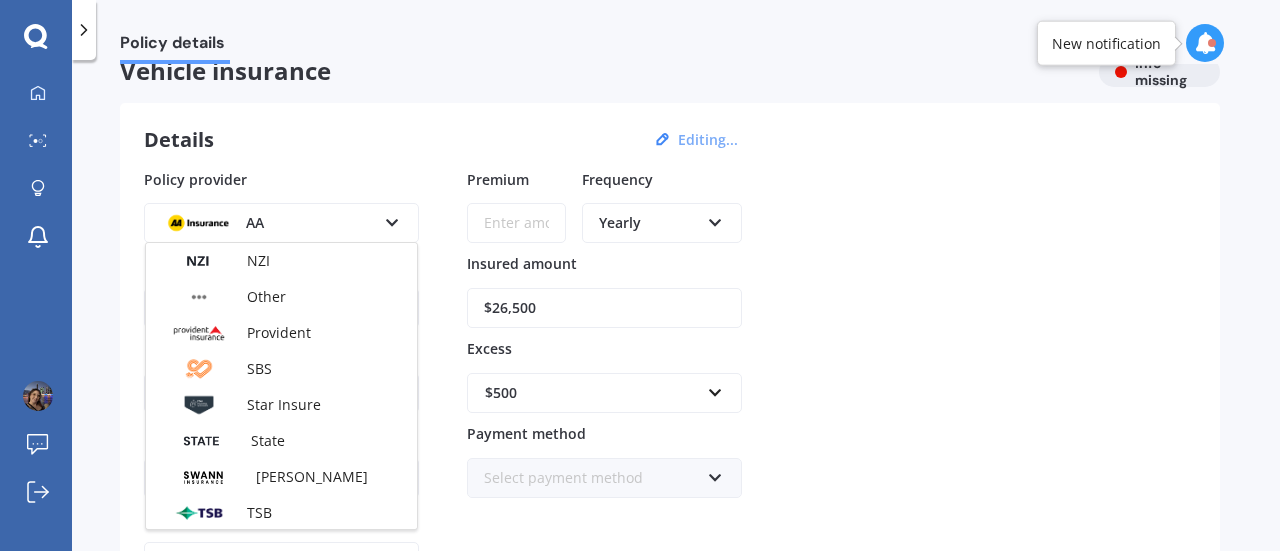 click on "Other" at bounding box center (266, 296) 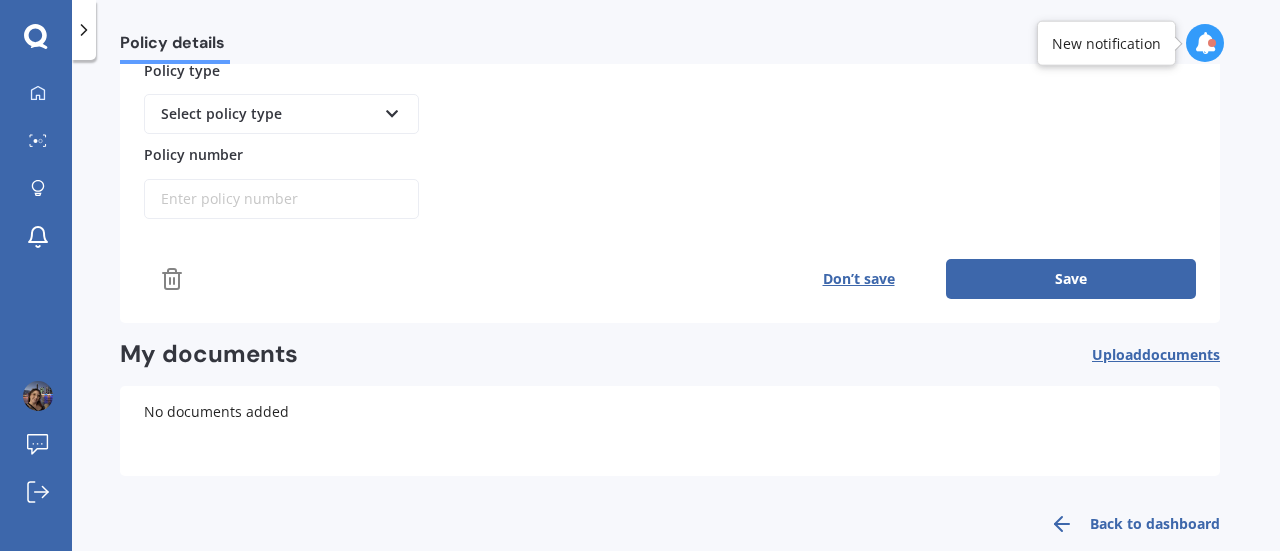 scroll, scrollTop: 485, scrollLeft: 0, axis: vertical 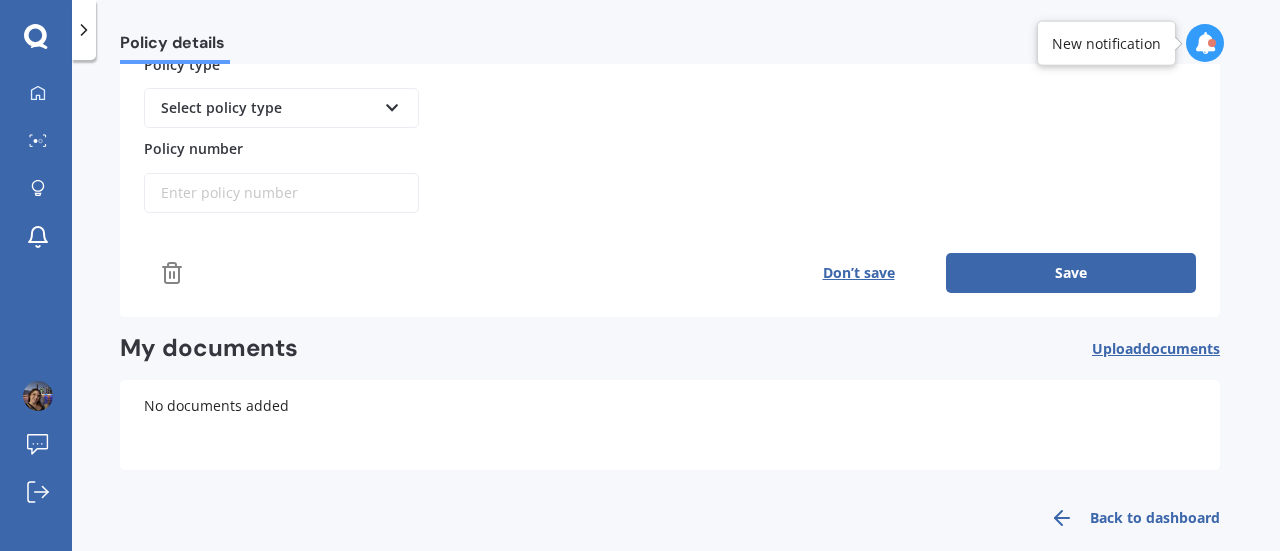 click on "Save" at bounding box center [1071, 273] 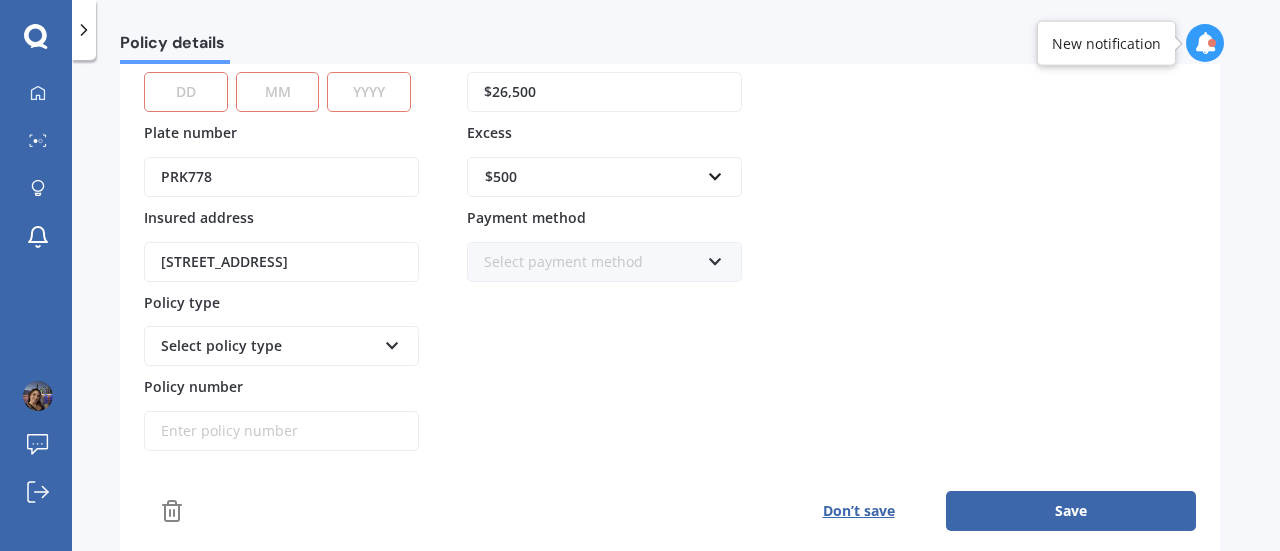 scroll, scrollTop: 248, scrollLeft: 0, axis: vertical 